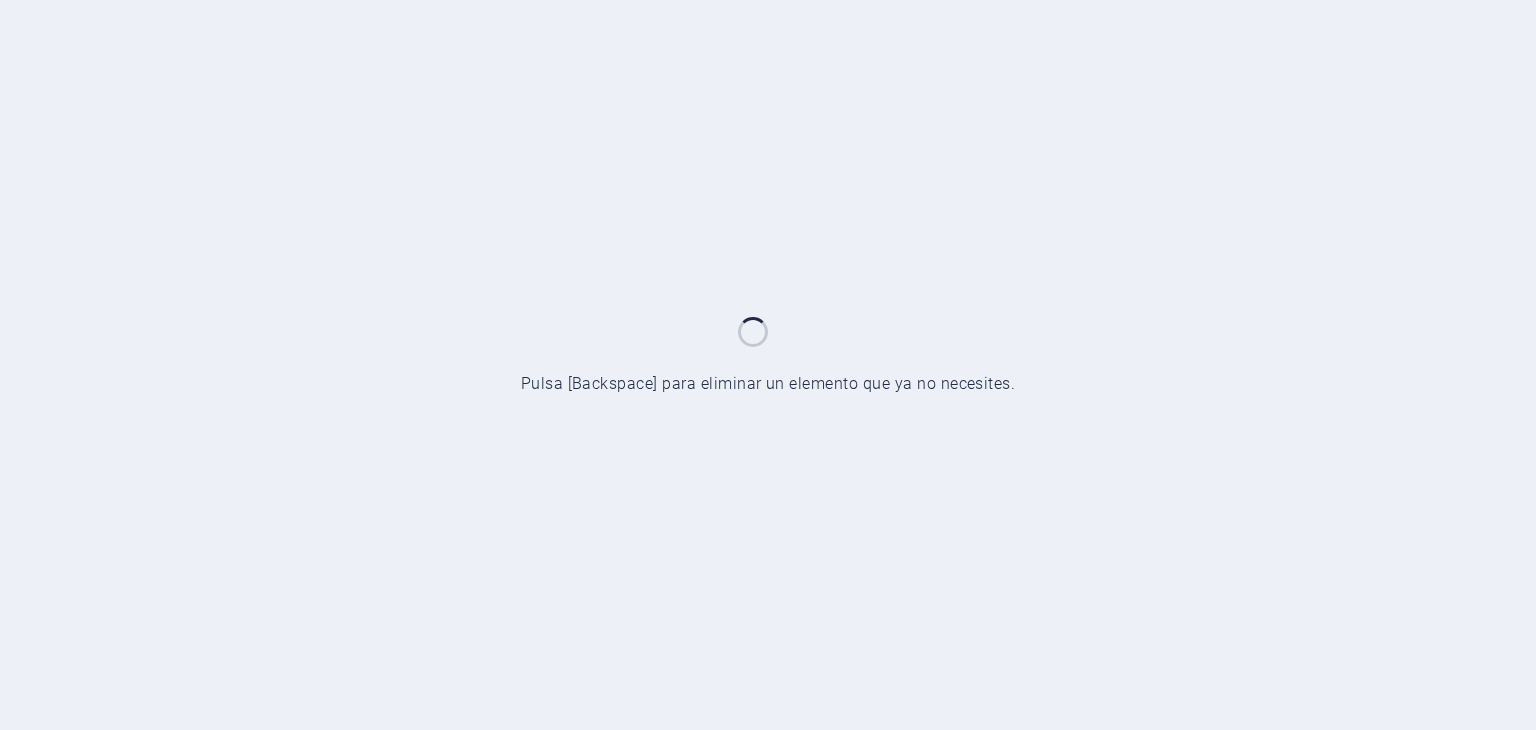 scroll, scrollTop: 0, scrollLeft: 0, axis: both 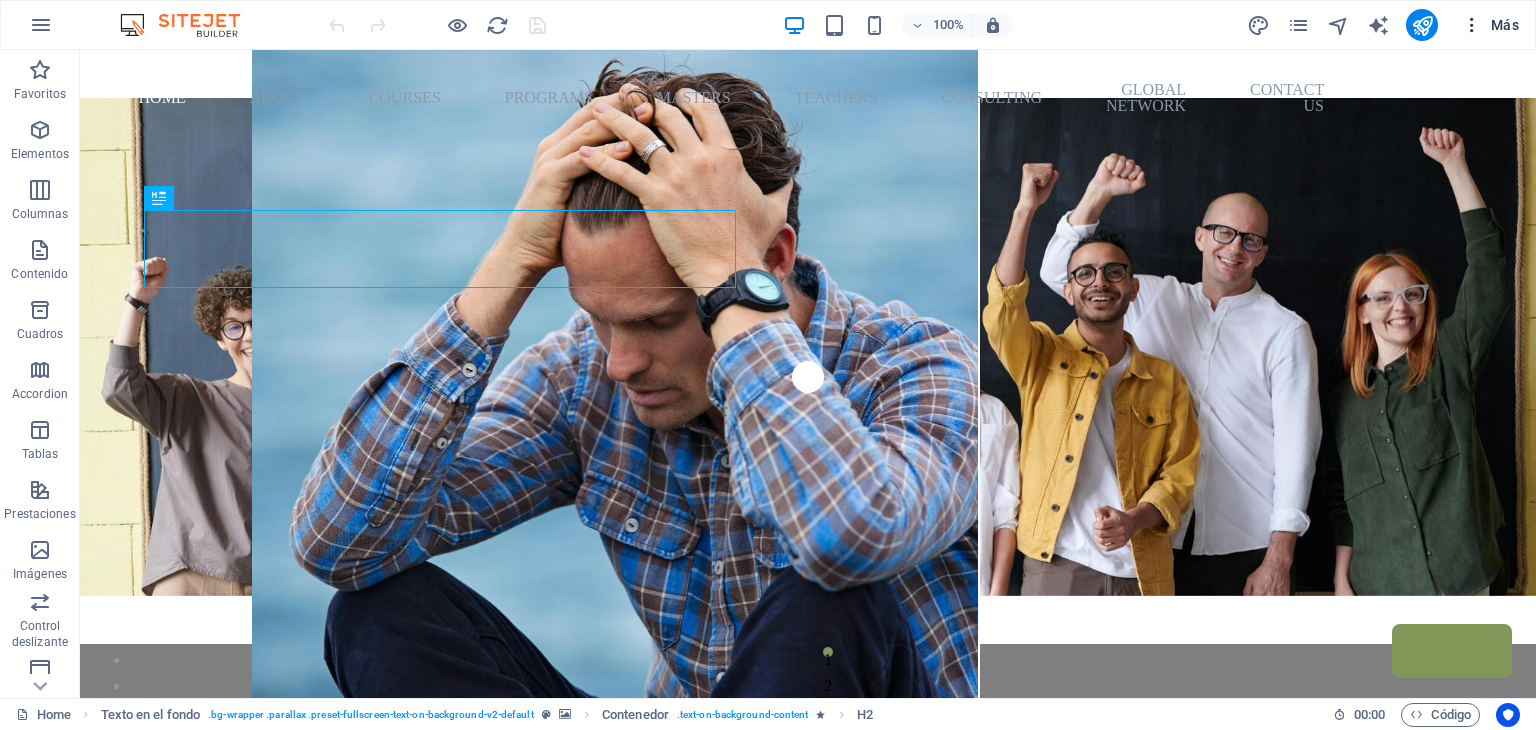 click at bounding box center (1472, 25) 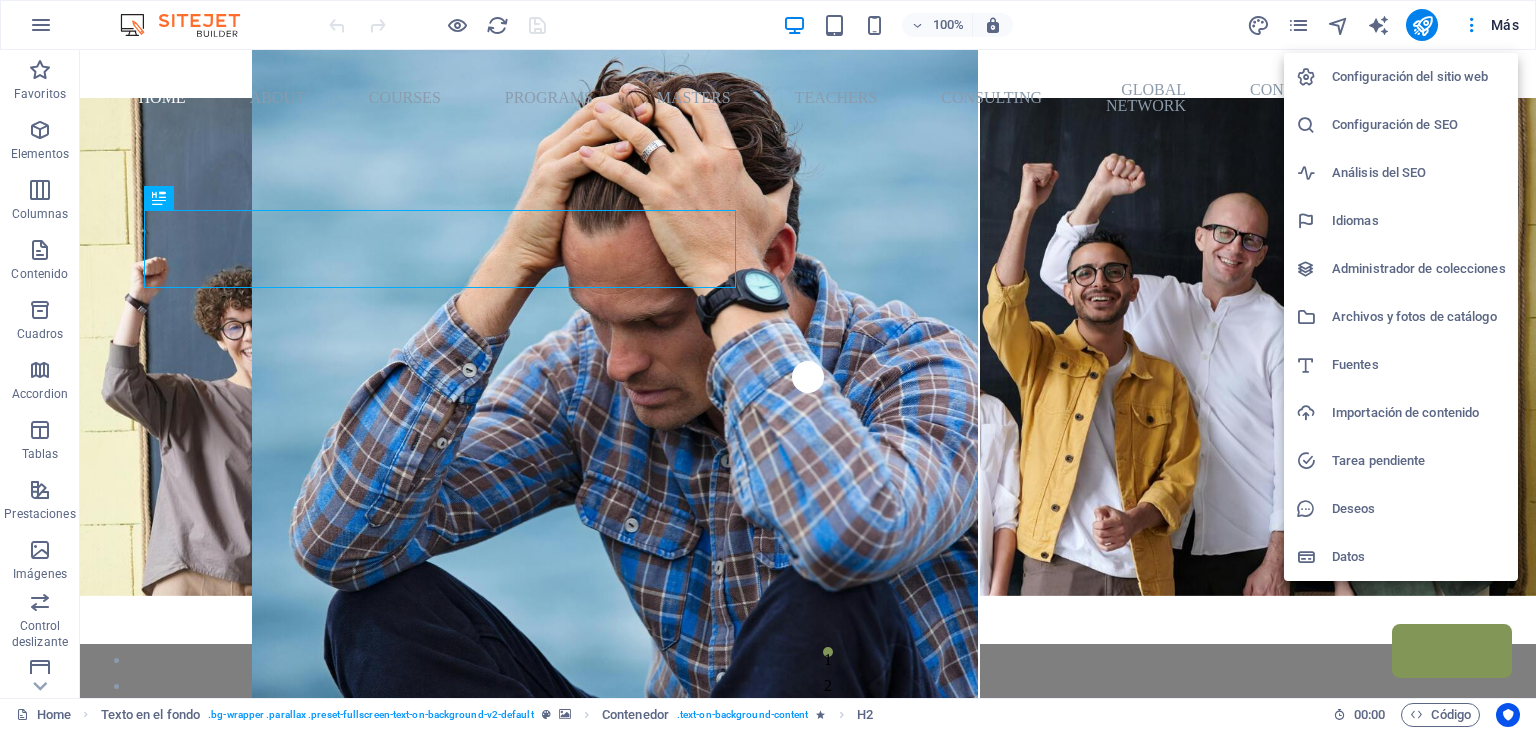 click on "Configuración del sitio web" at bounding box center (1419, 77) 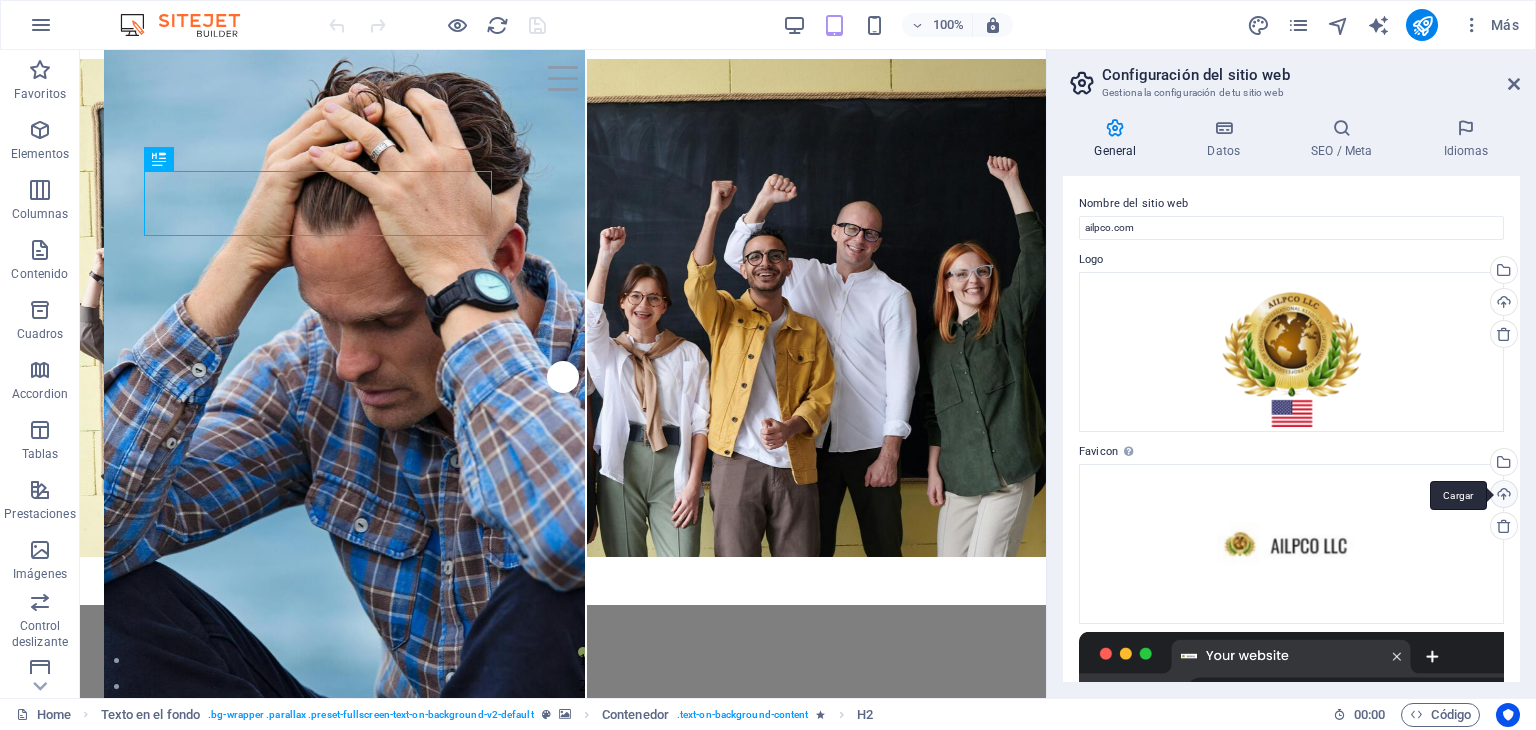 click on "Cargar" at bounding box center [1502, 496] 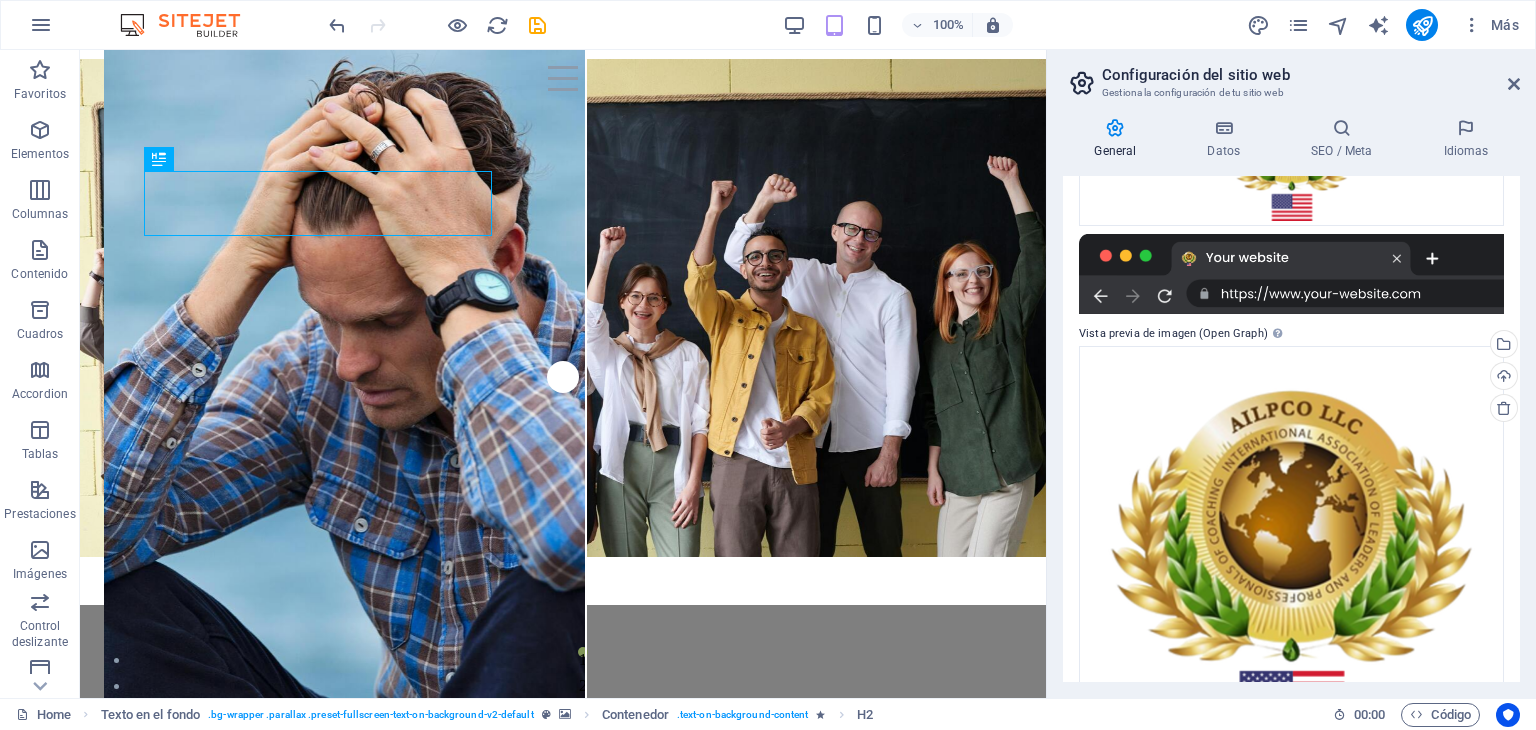 scroll, scrollTop: 403, scrollLeft: 0, axis: vertical 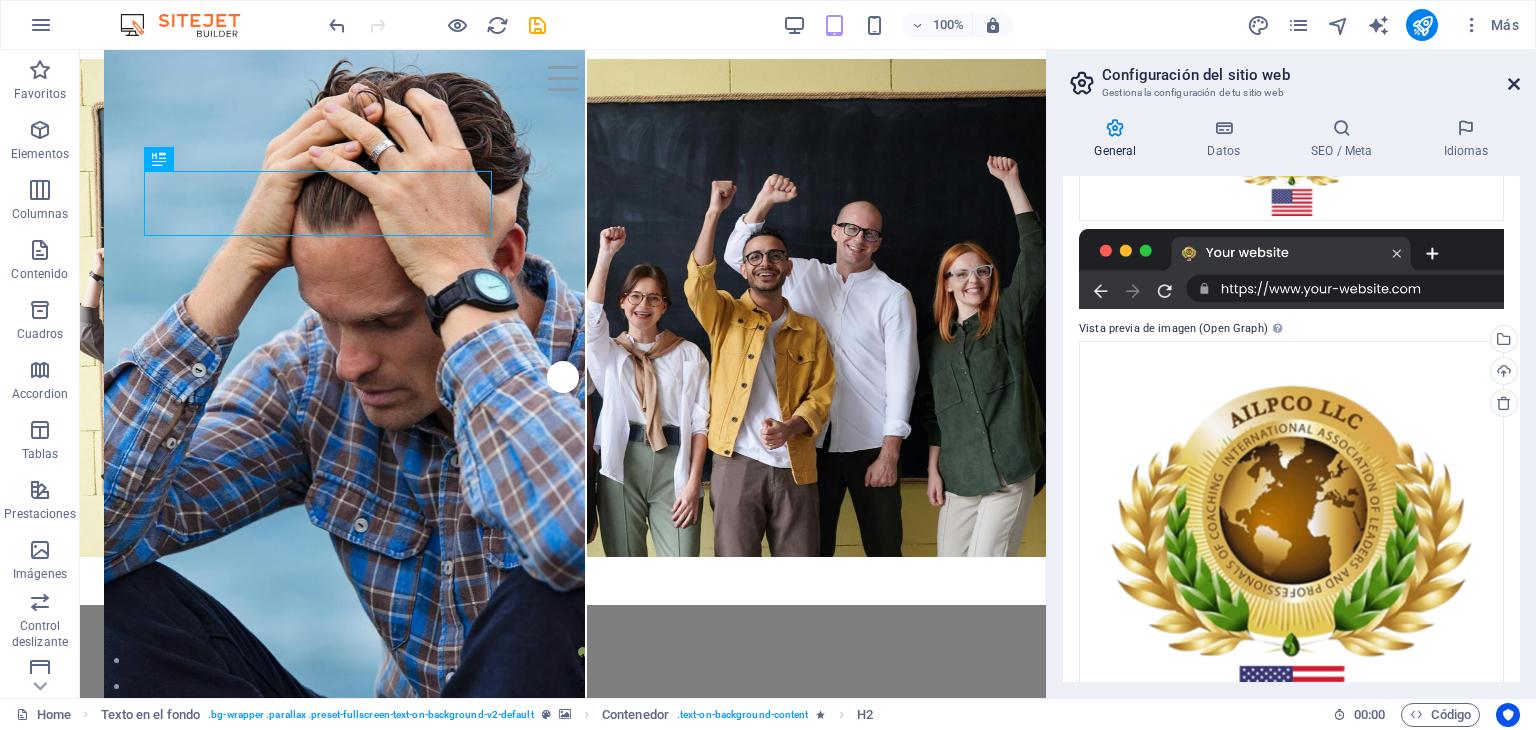 click at bounding box center (1514, 84) 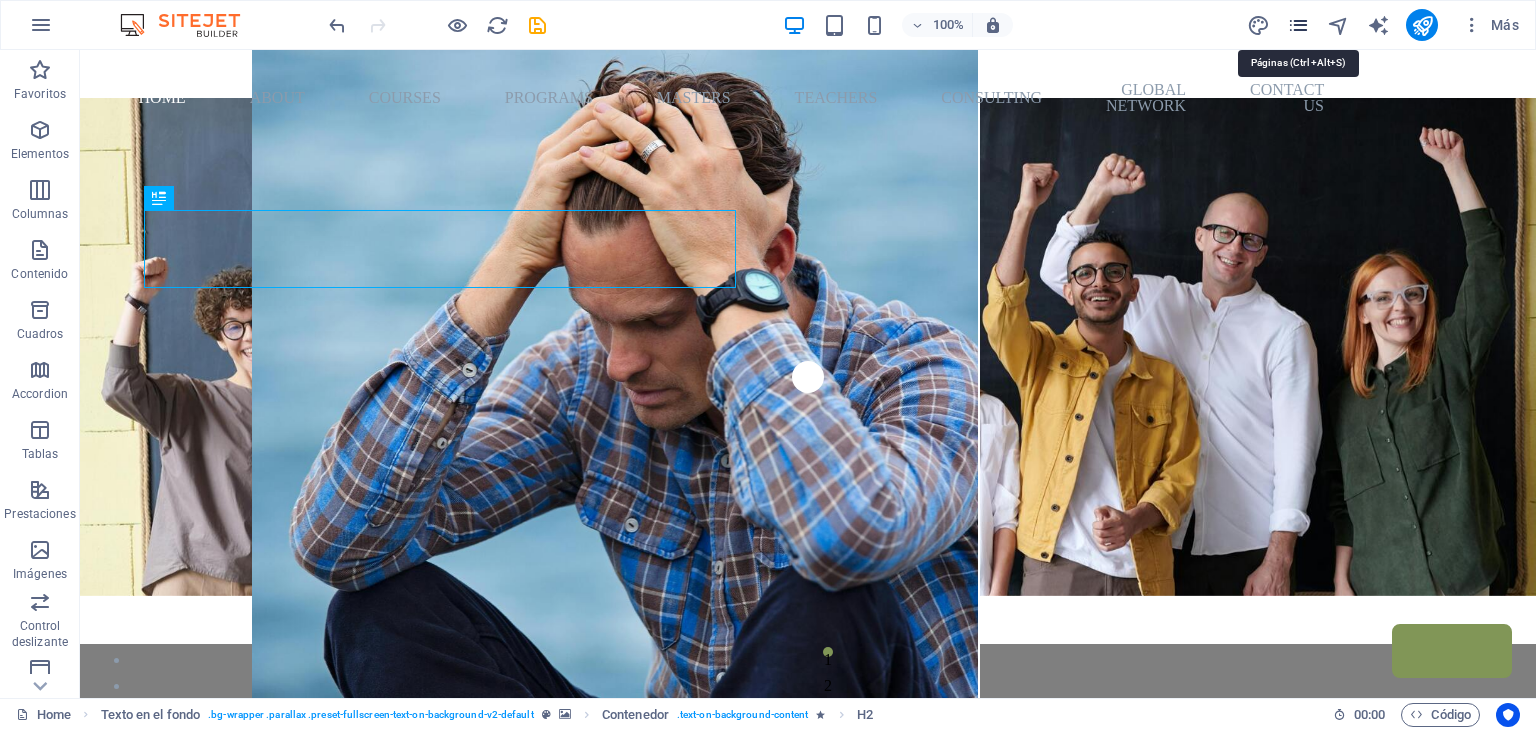 click at bounding box center [1298, 25] 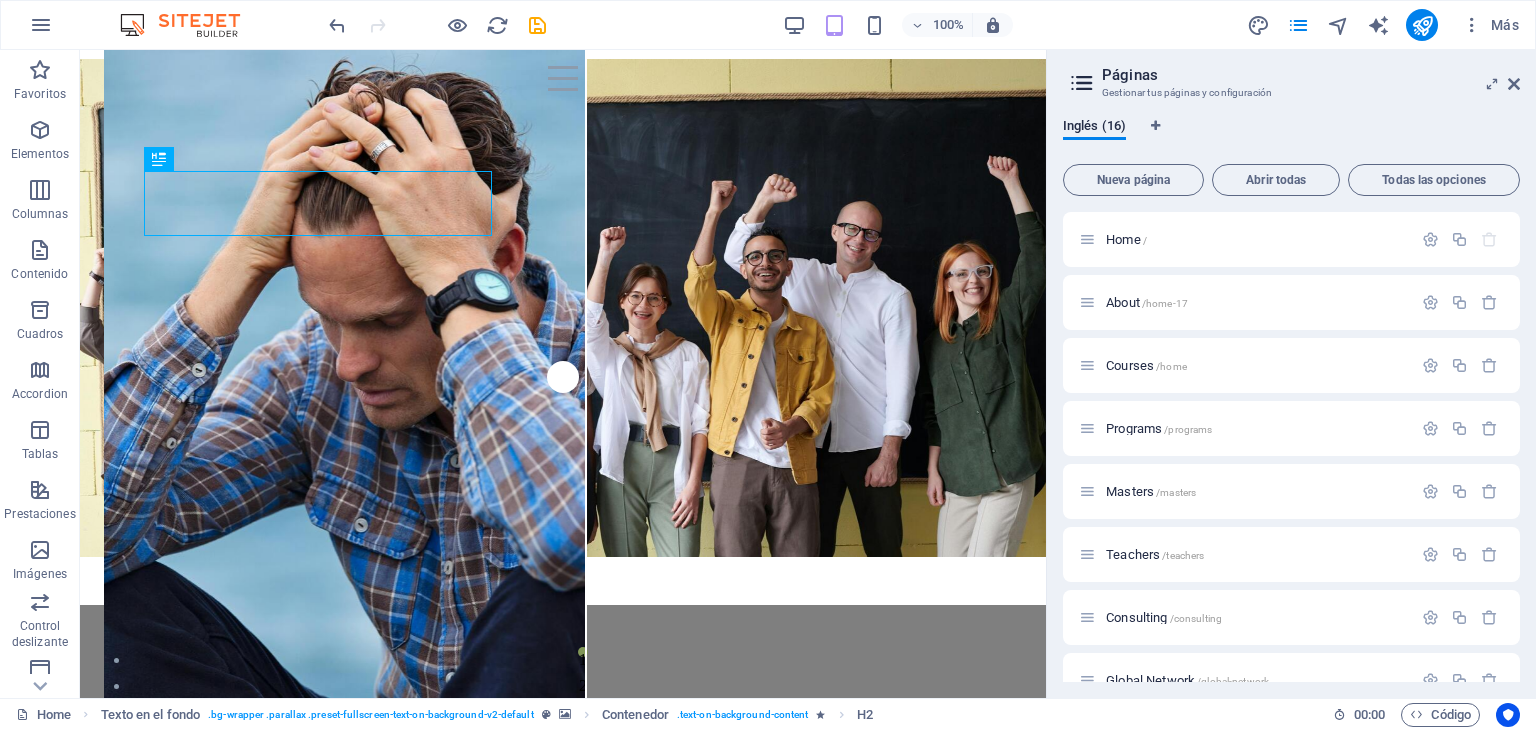 drag, startPoint x: 1520, startPoint y: 358, endPoint x: 1518, endPoint y: 388, distance: 30.066593 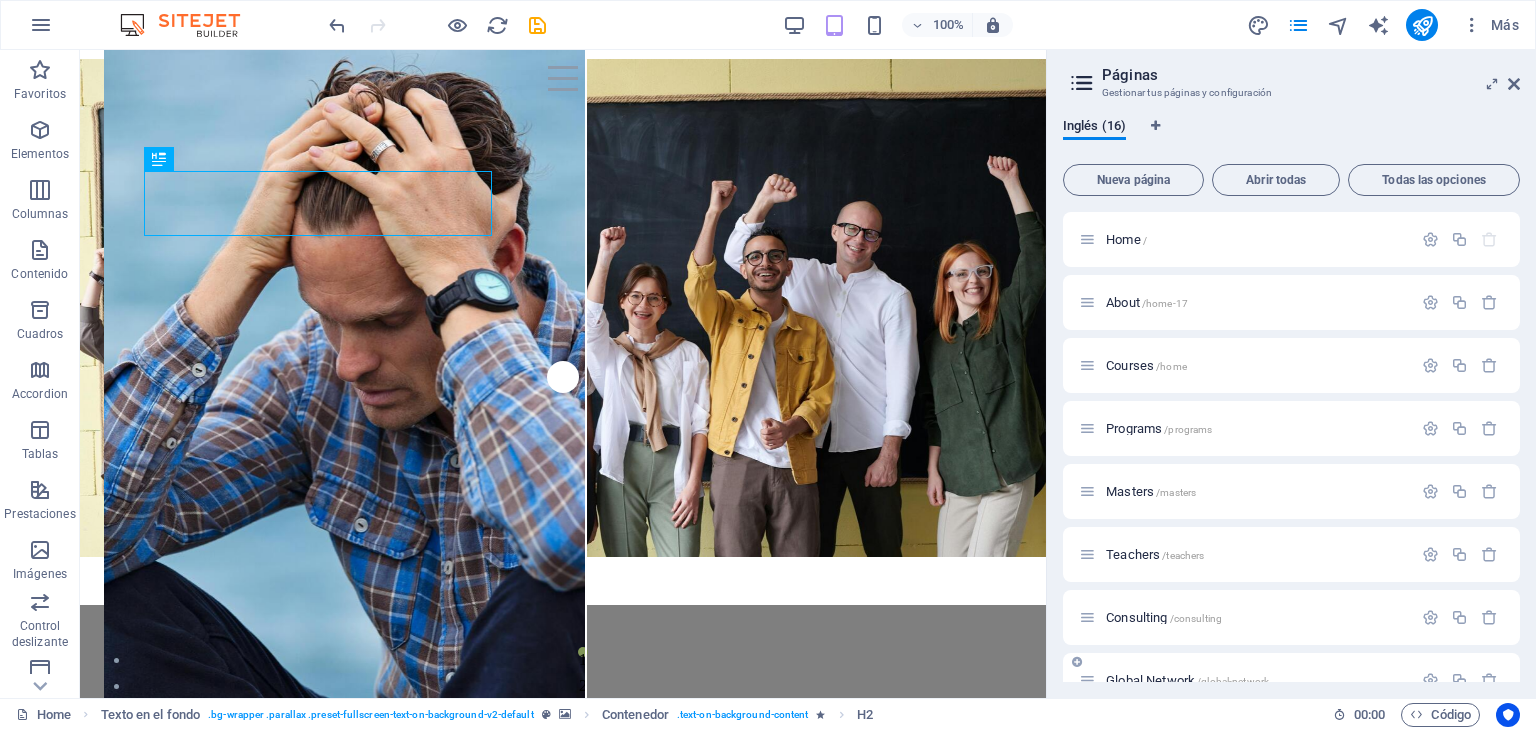 drag, startPoint x: 1521, startPoint y: 367, endPoint x: 1514, endPoint y: 674, distance: 307.0798 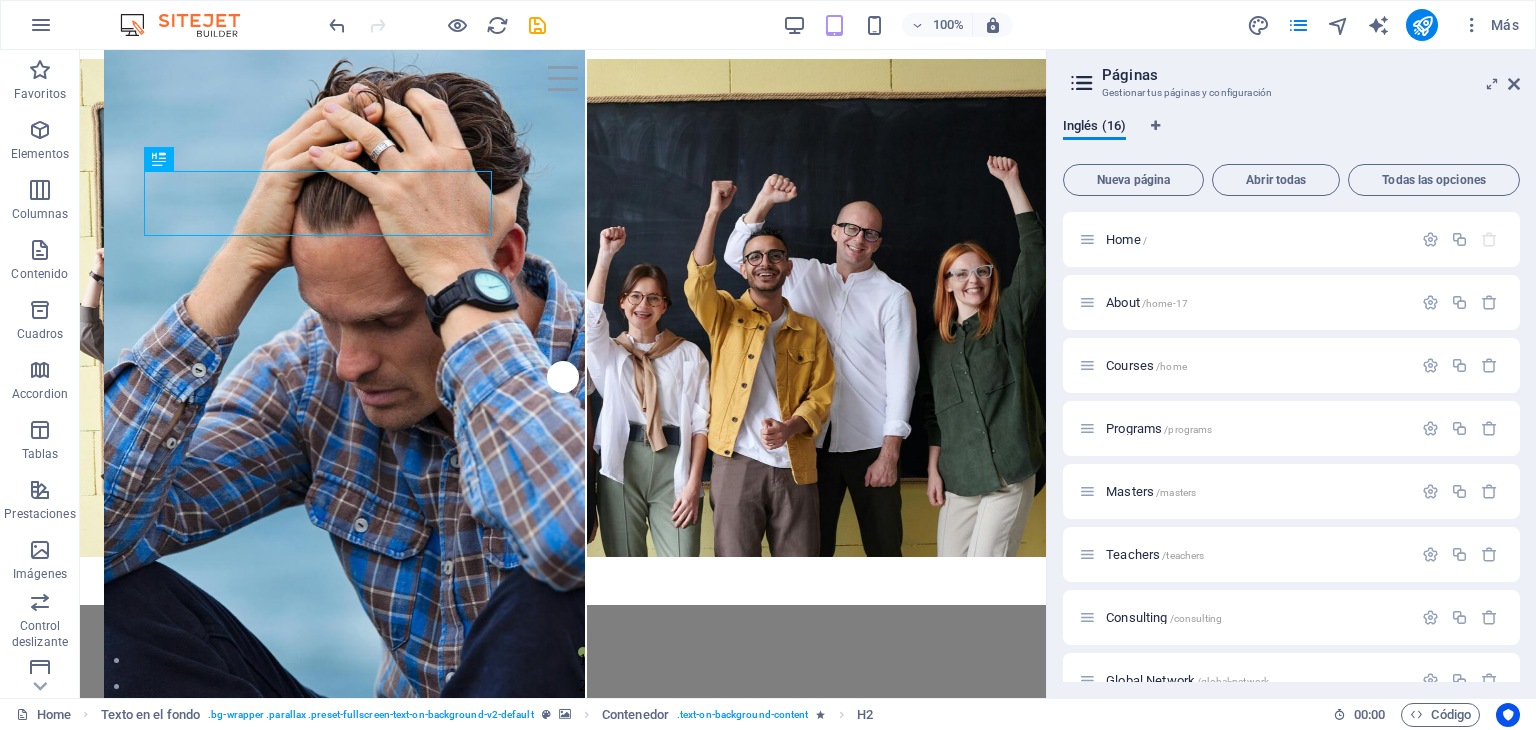 drag, startPoint x: 1515, startPoint y: 329, endPoint x: 1535, endPoint y: 741, distance: 412.48514 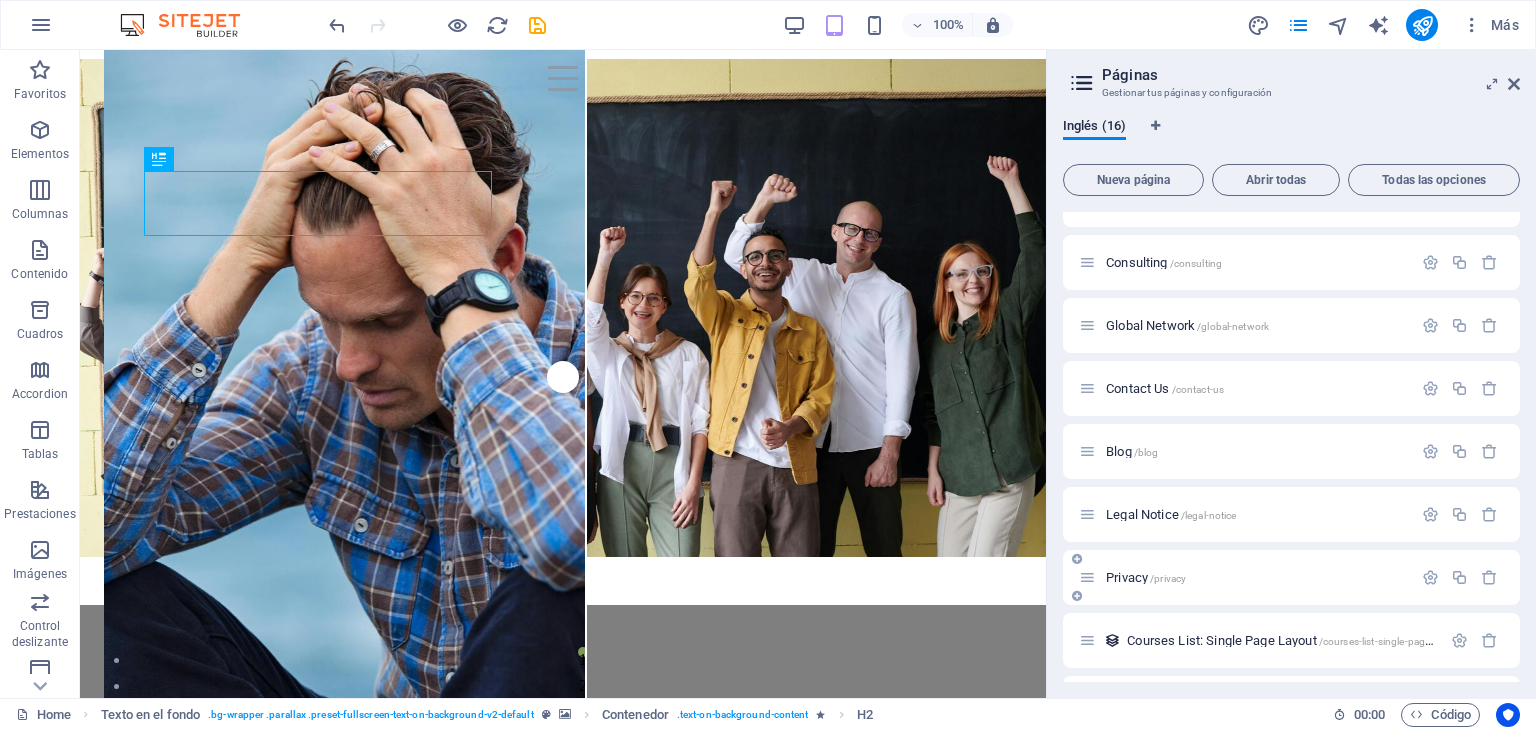 scroll, scrollTop: 338, scrollLeft: 0, axis: vertical 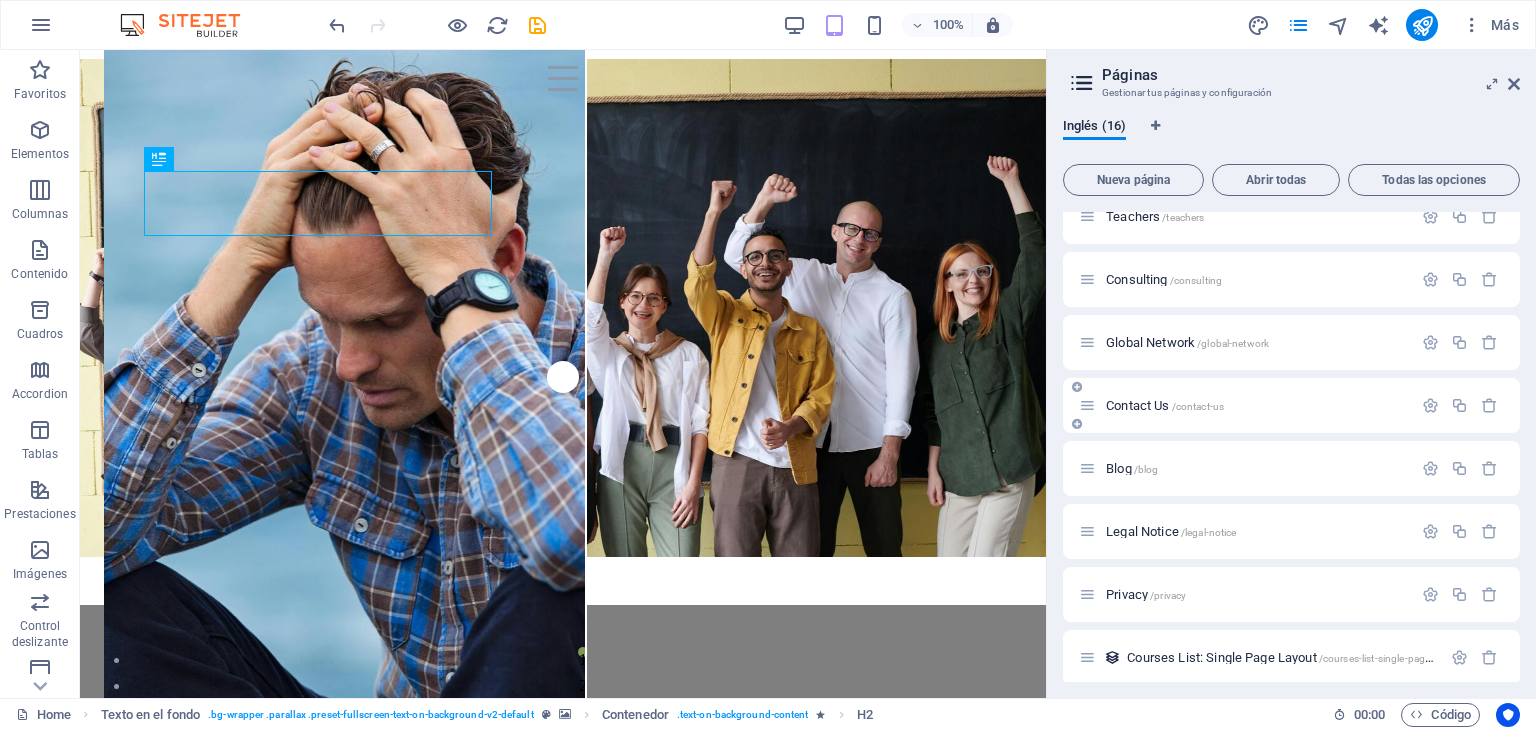 click on "Contact Us /contact-us" at bounding box center [1165, 405] 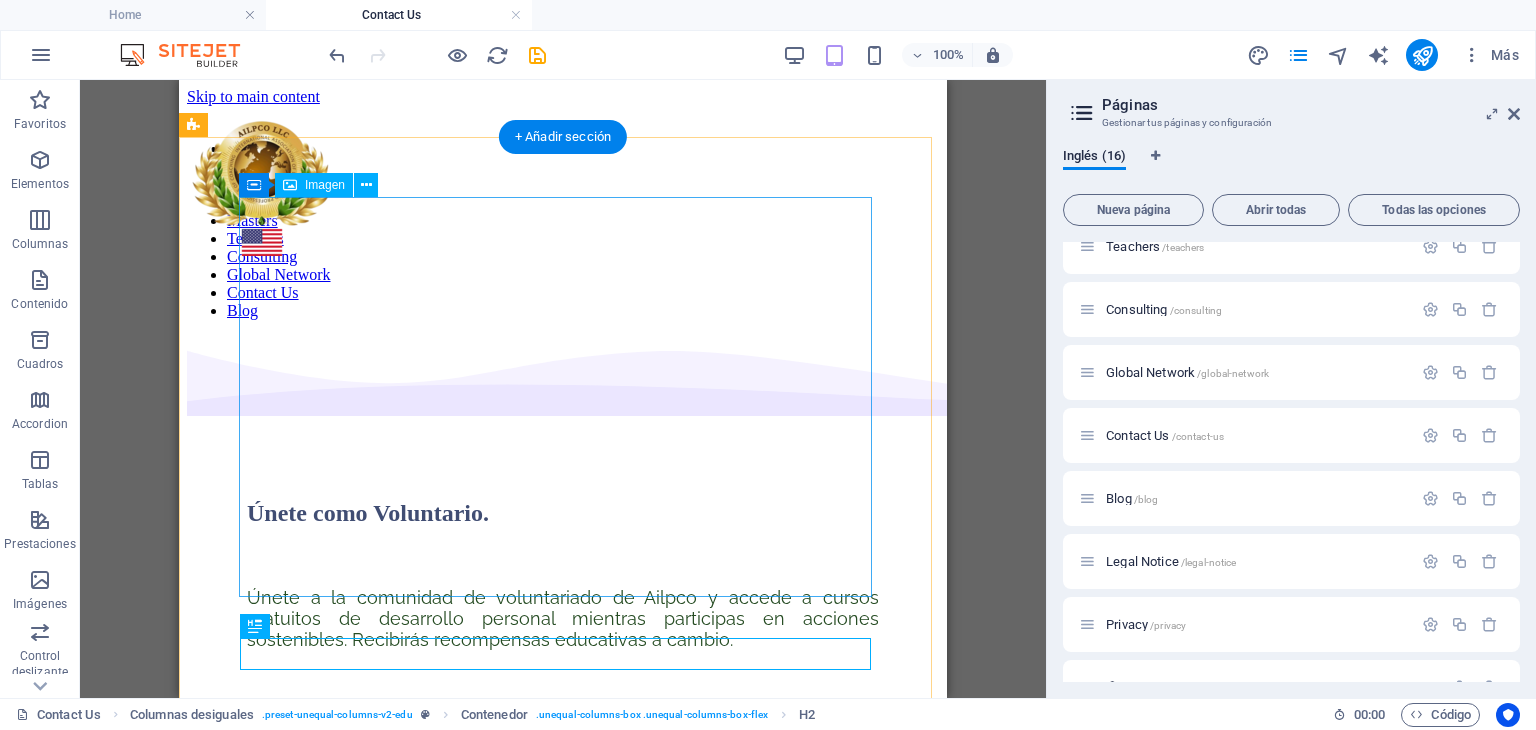 scroll, scrollTop: 0, scrollLeft: 0, axis: both 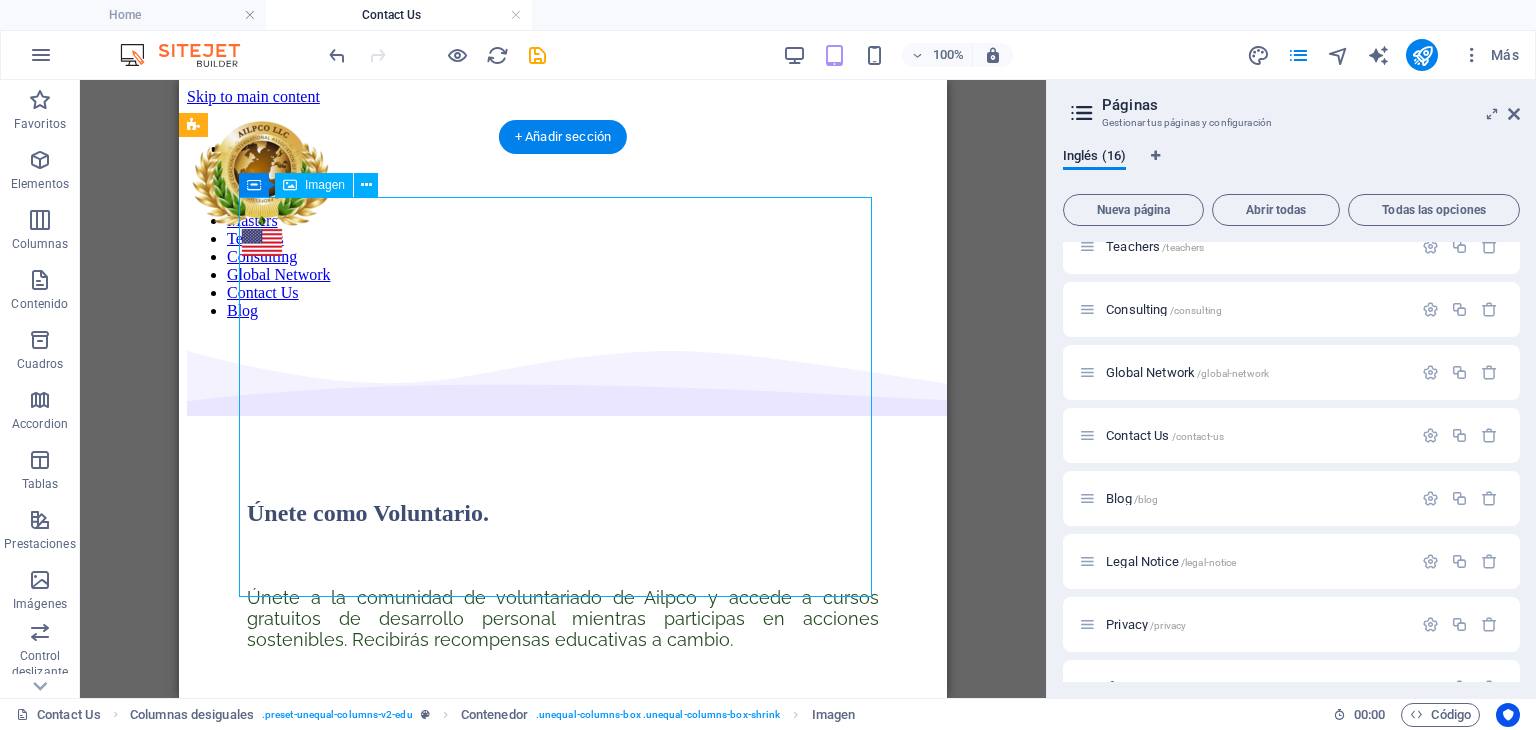 click at bounding box center (563, 908) 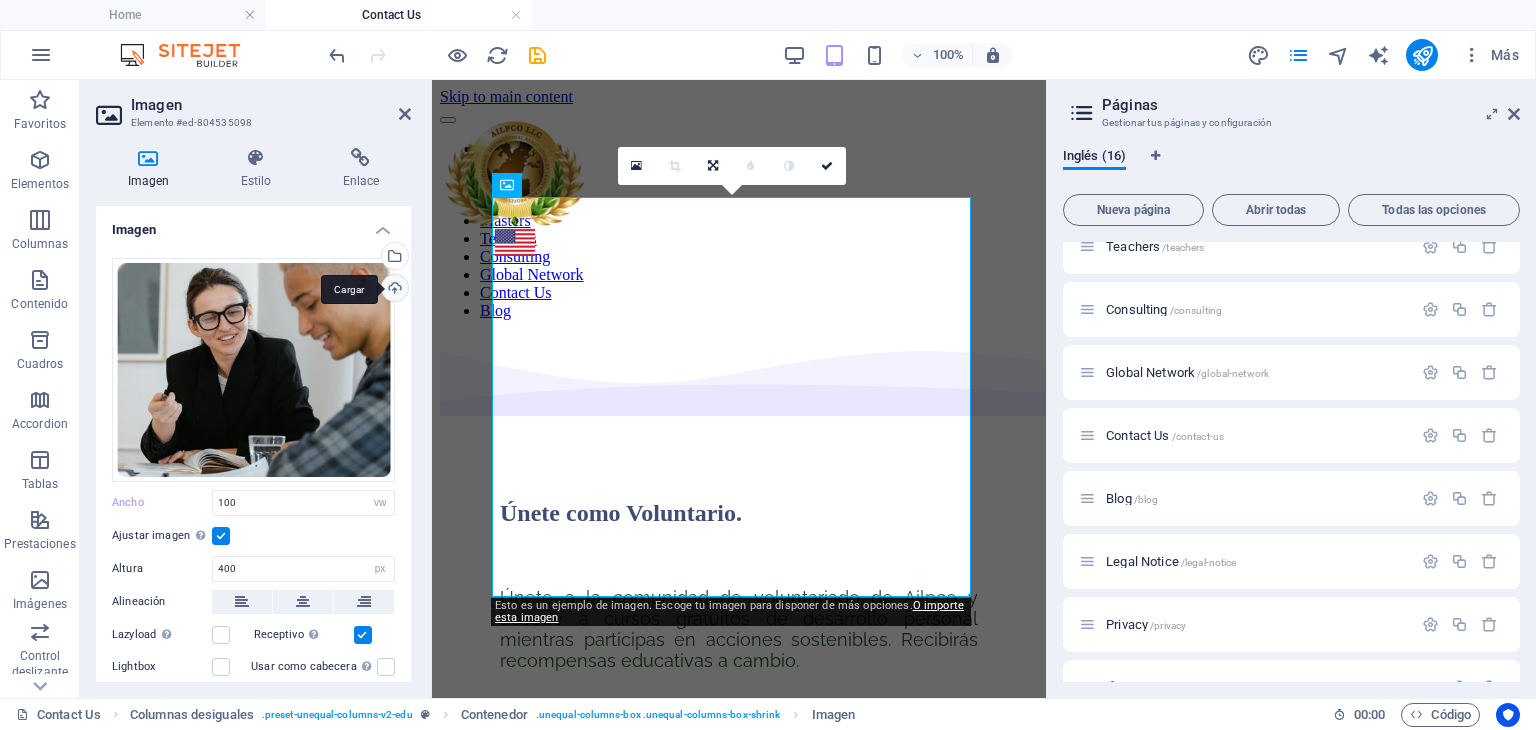 click on "Cargar" at bounding box center (393, 290) 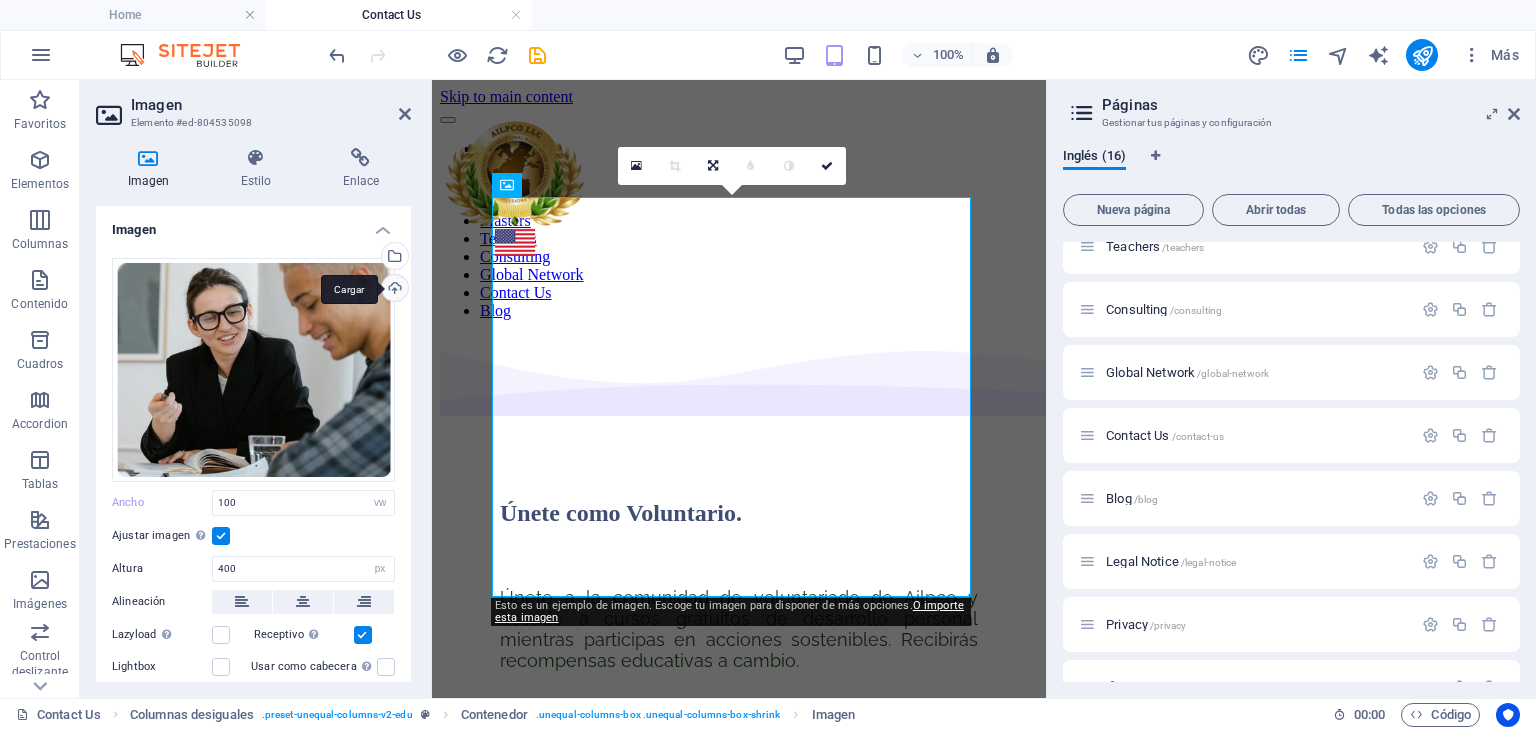 click on "Cargar" at bounding box center (393, 290) 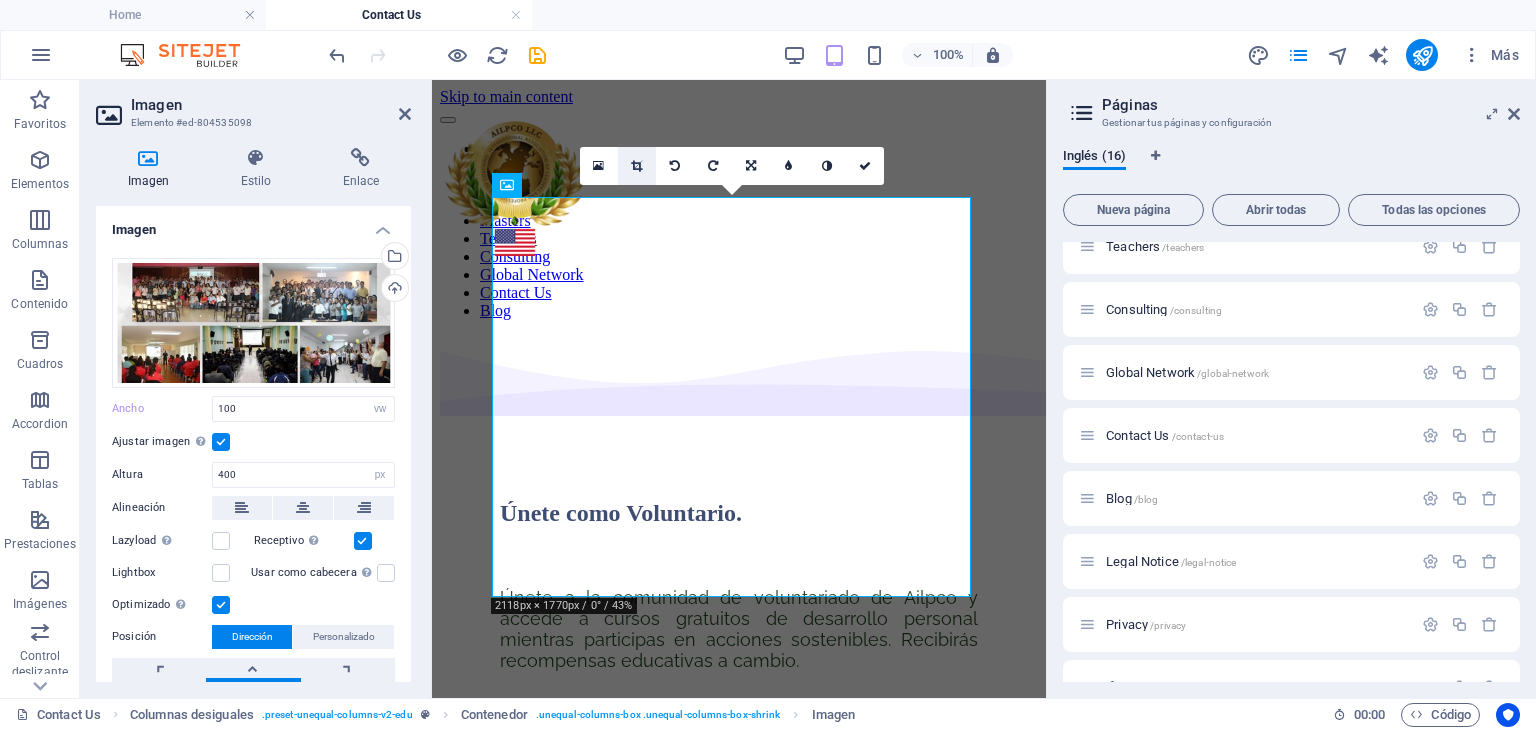 click at bounding box center (636, 166) 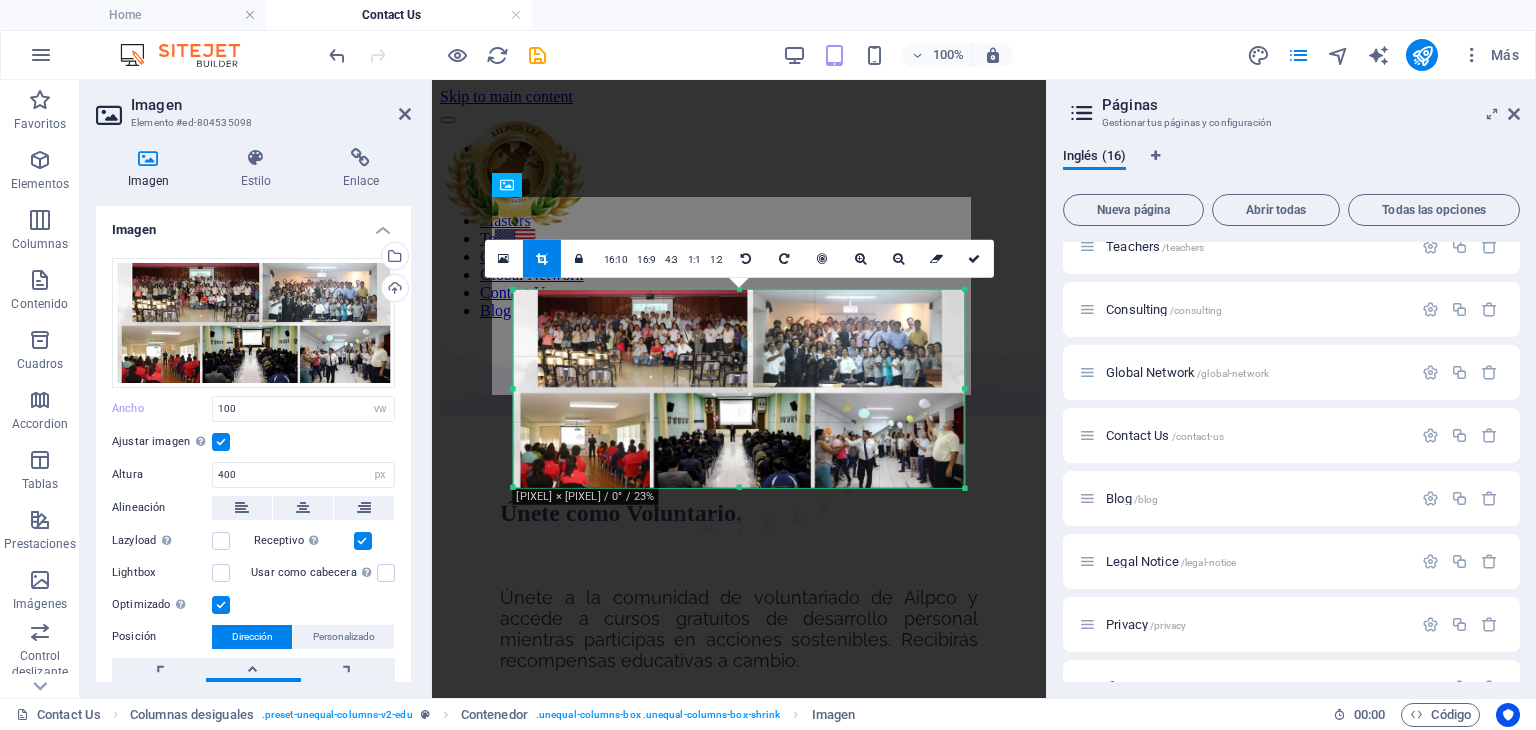 drag, startPoint x: 988, startPoint y: 500, endPoint x: 948, endPoint y: 482, distance: 43.863426 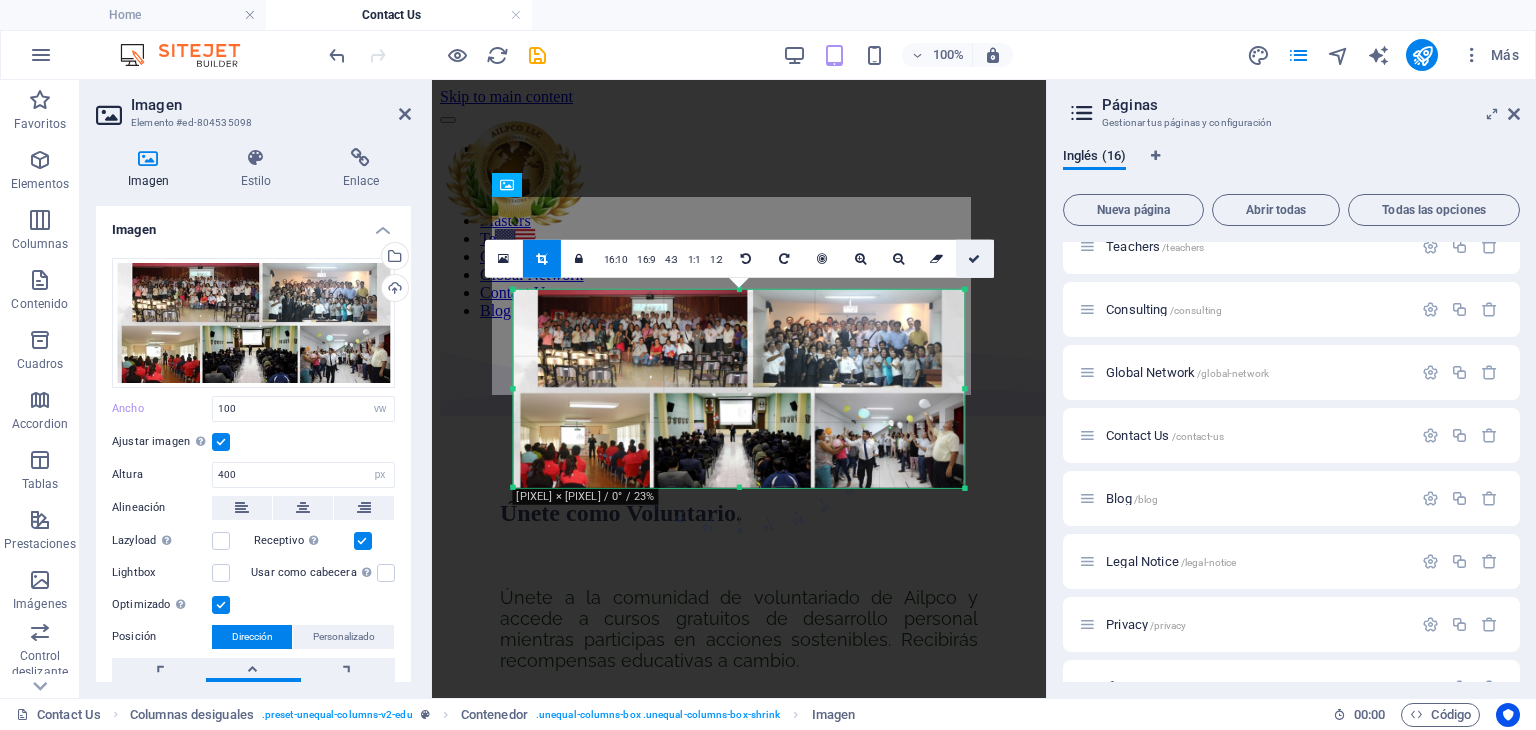 click at bounding box center [974, 259] 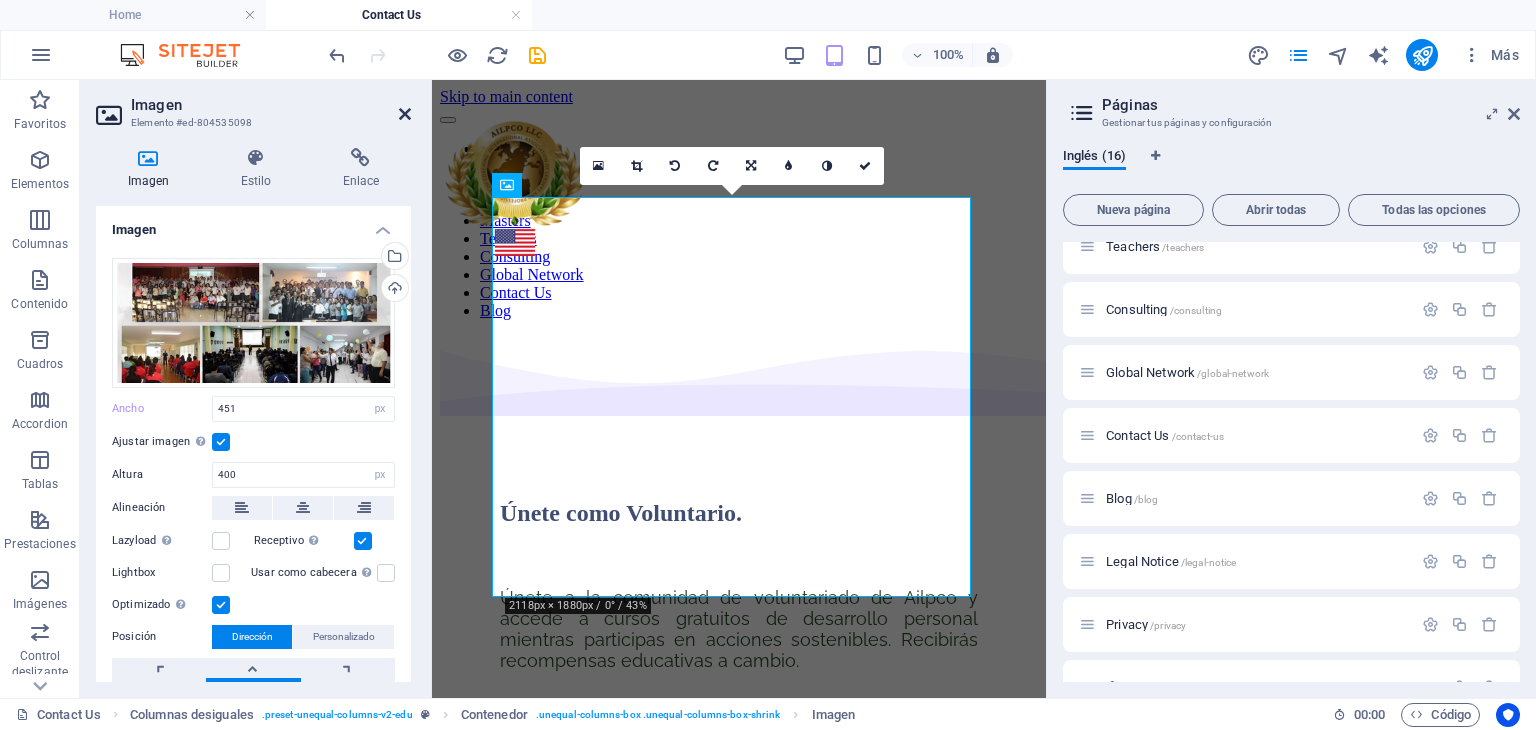 click at bounding box center [405, 114] 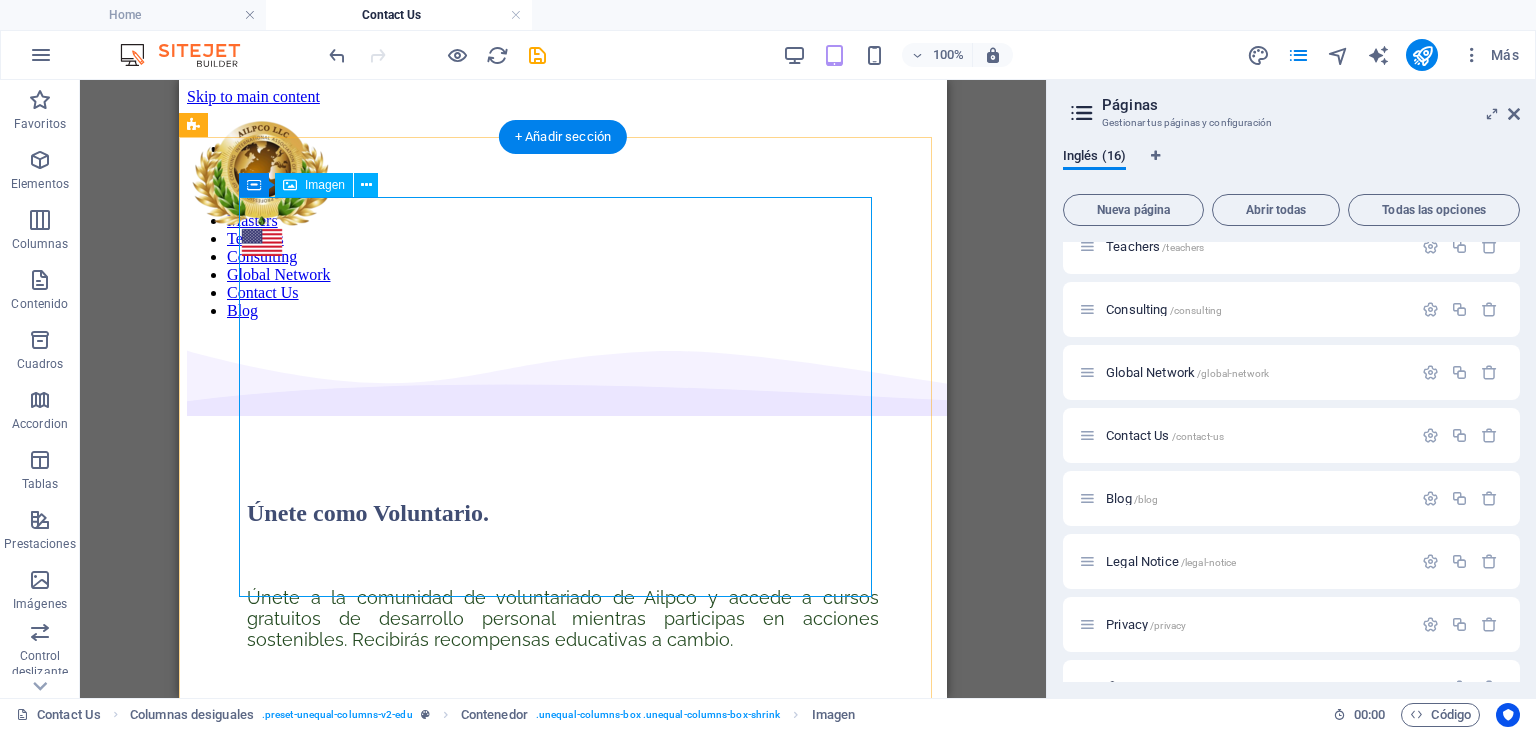 click at bounding box center [563, 908] 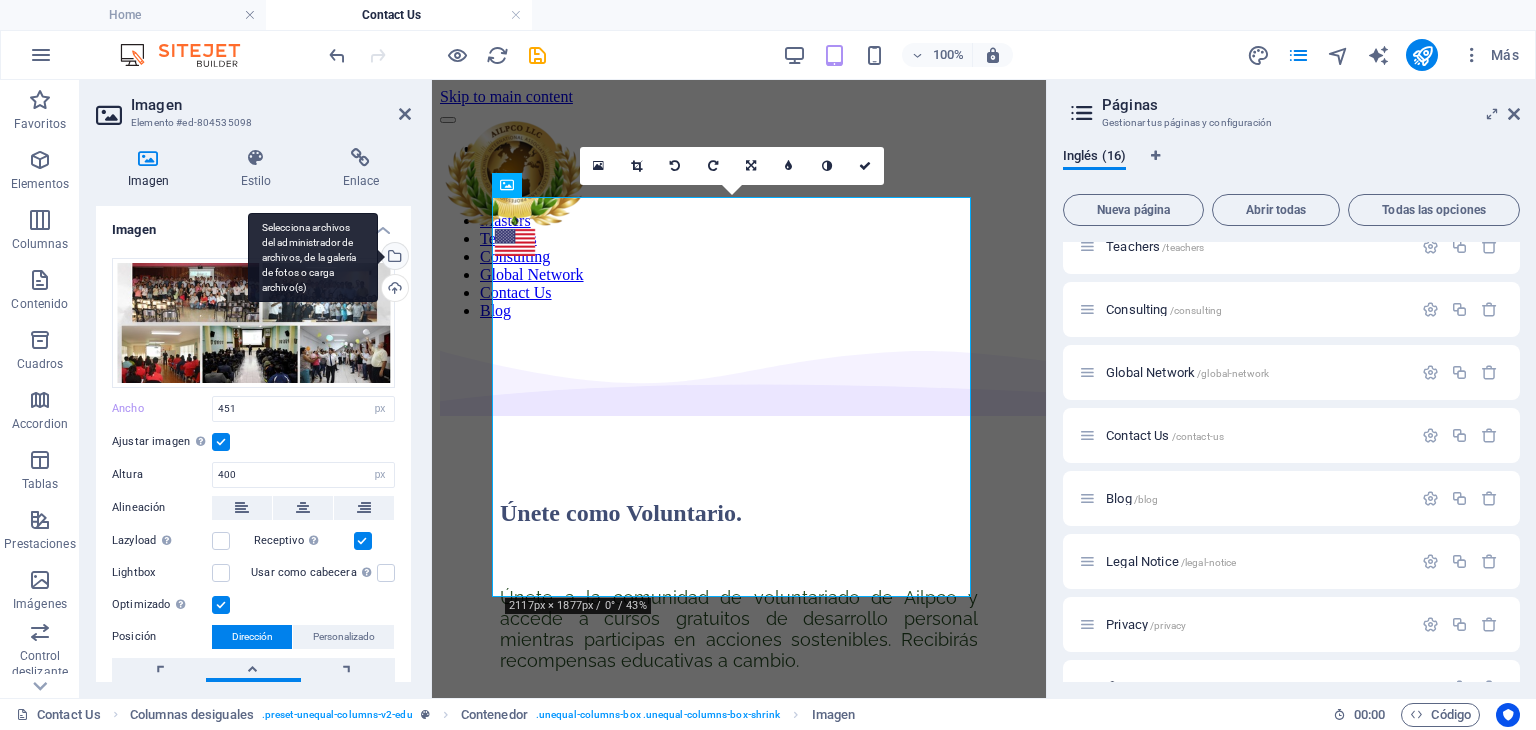 click on "Selecciona archivos del administrador de archivos, de la galería de fotos o carga archivo(s)" at bounding box center [393, 258] 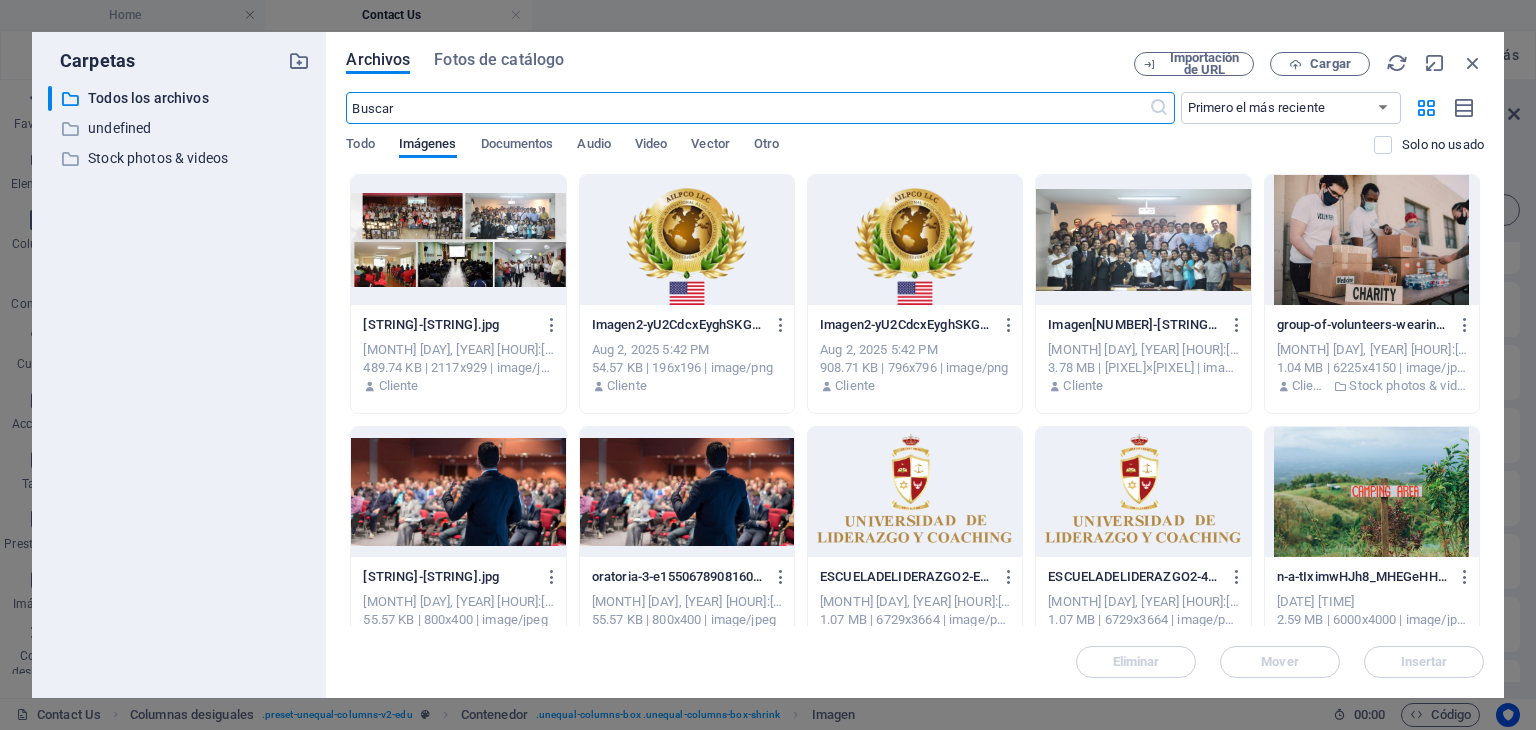 type on "100" 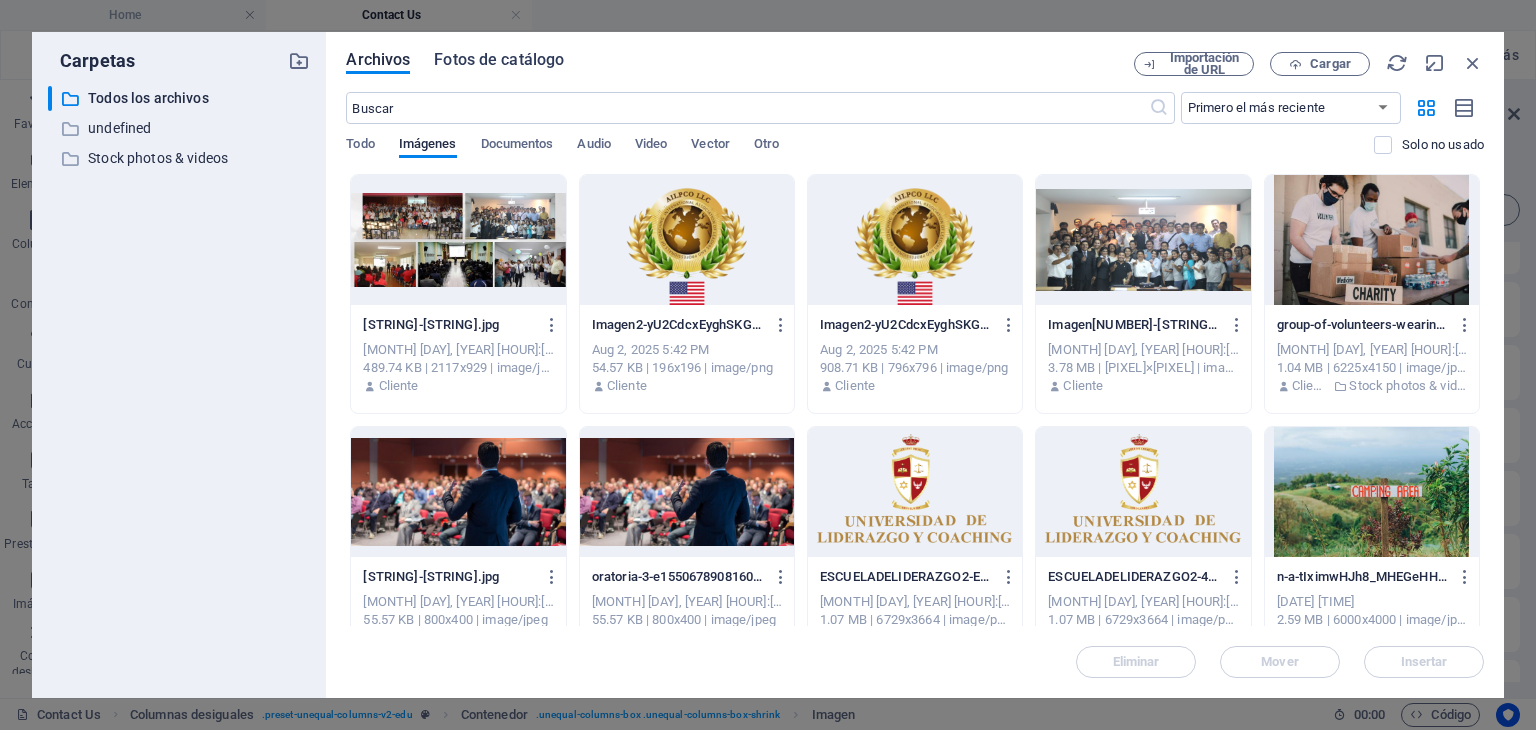 click on "Fotos de catálogo" at bounding box center [499, 60] 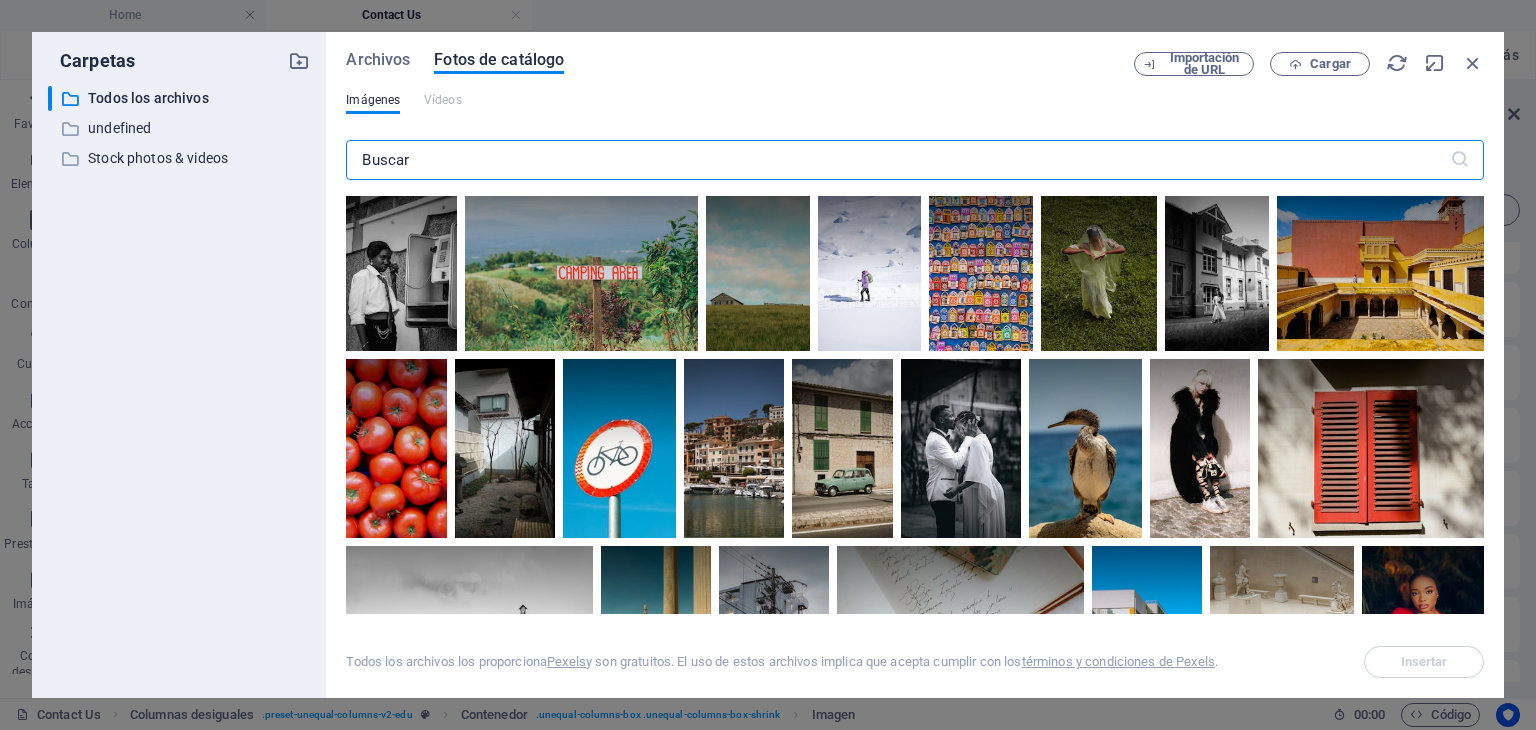 click at bounding box center [897, 160] 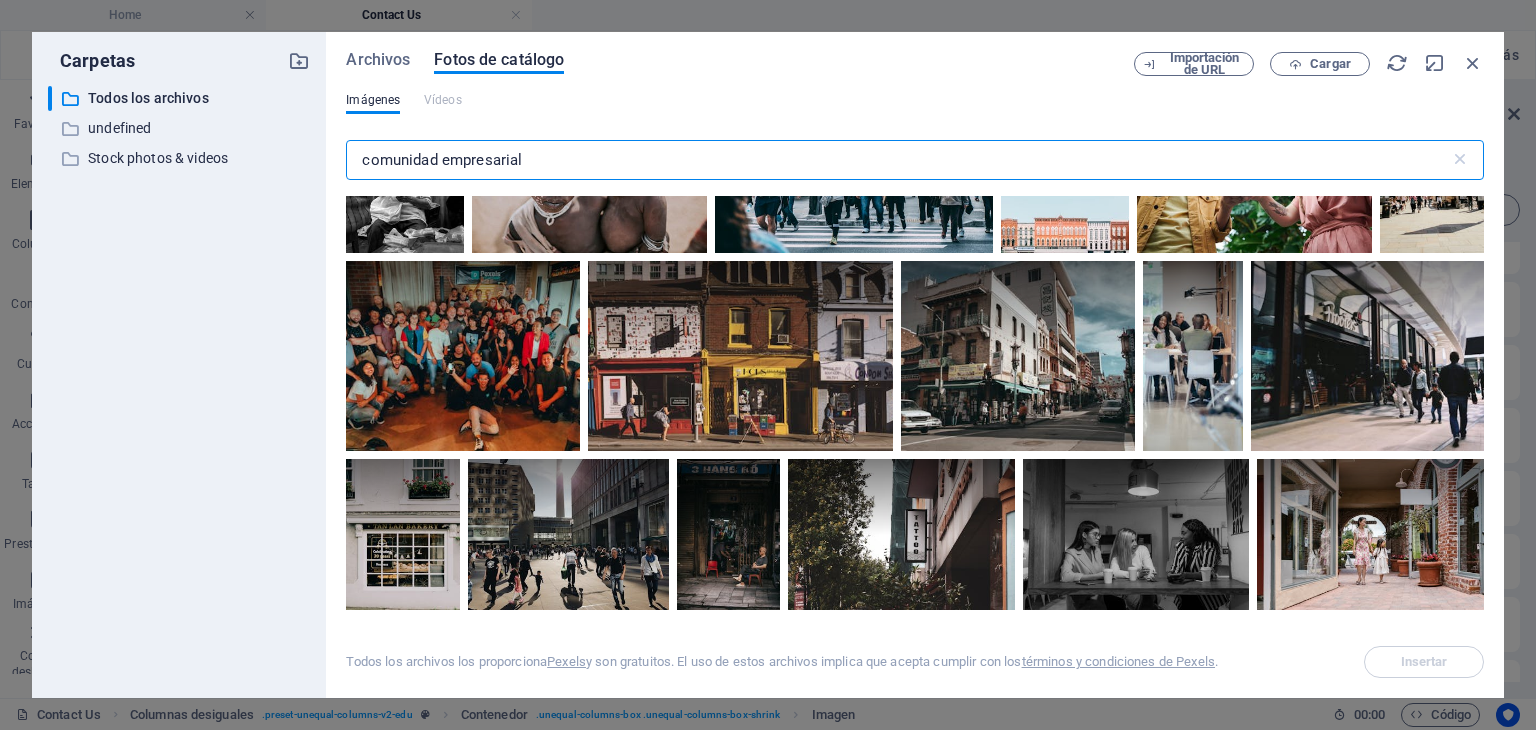 scroll, scrollTop: 0, scrollLeft: 0, axis: both 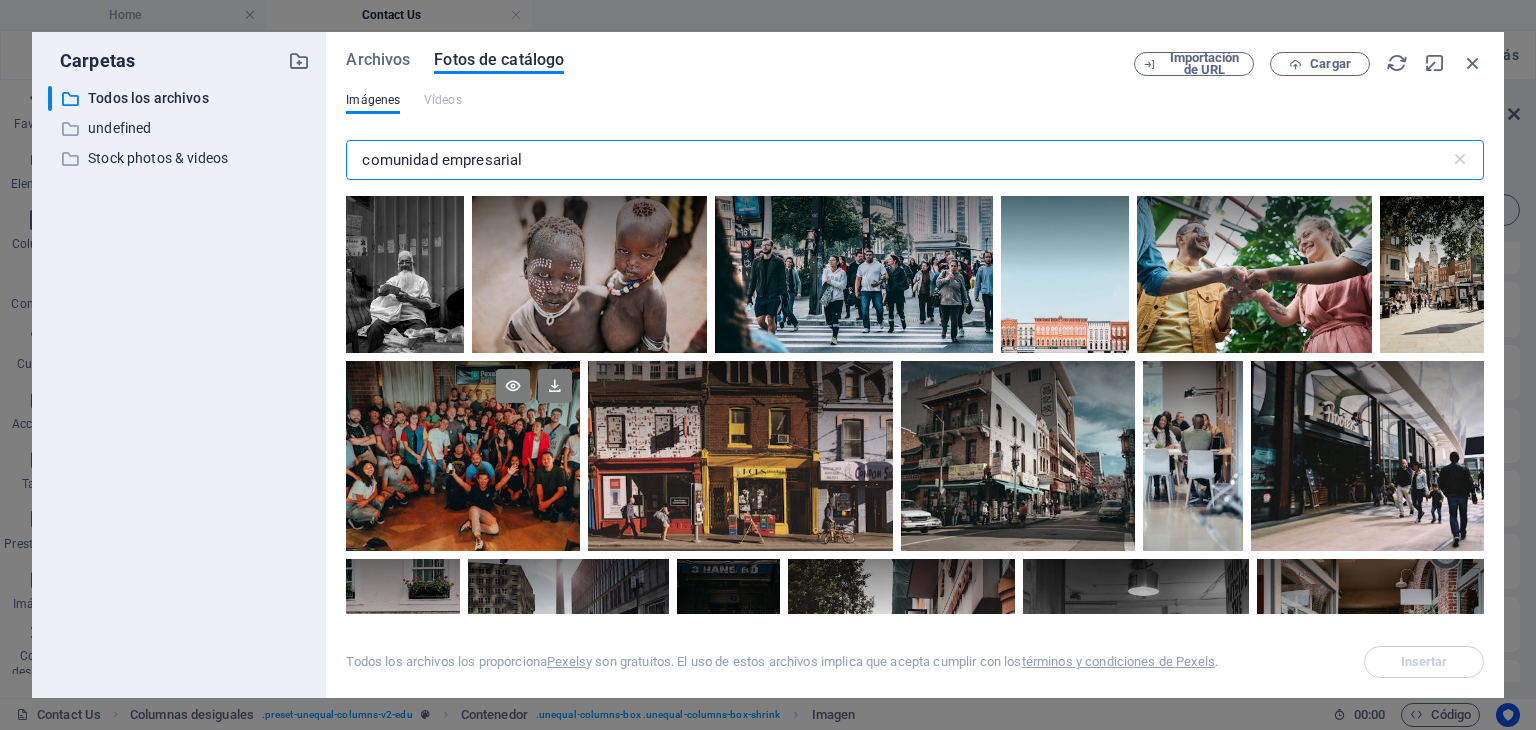 type on "comunidad empresarial" 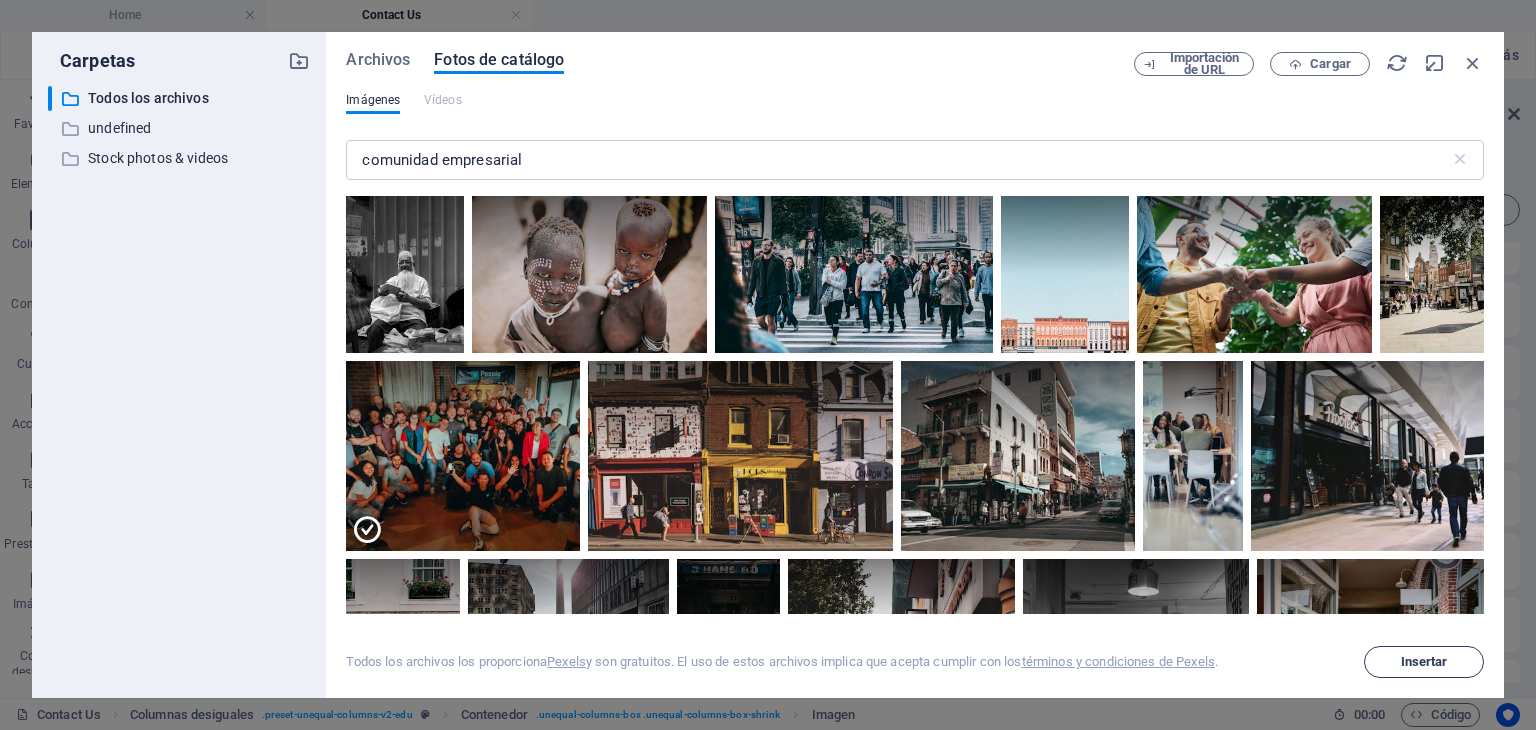 click on "Insertar" at bounding box center [1424, 662] 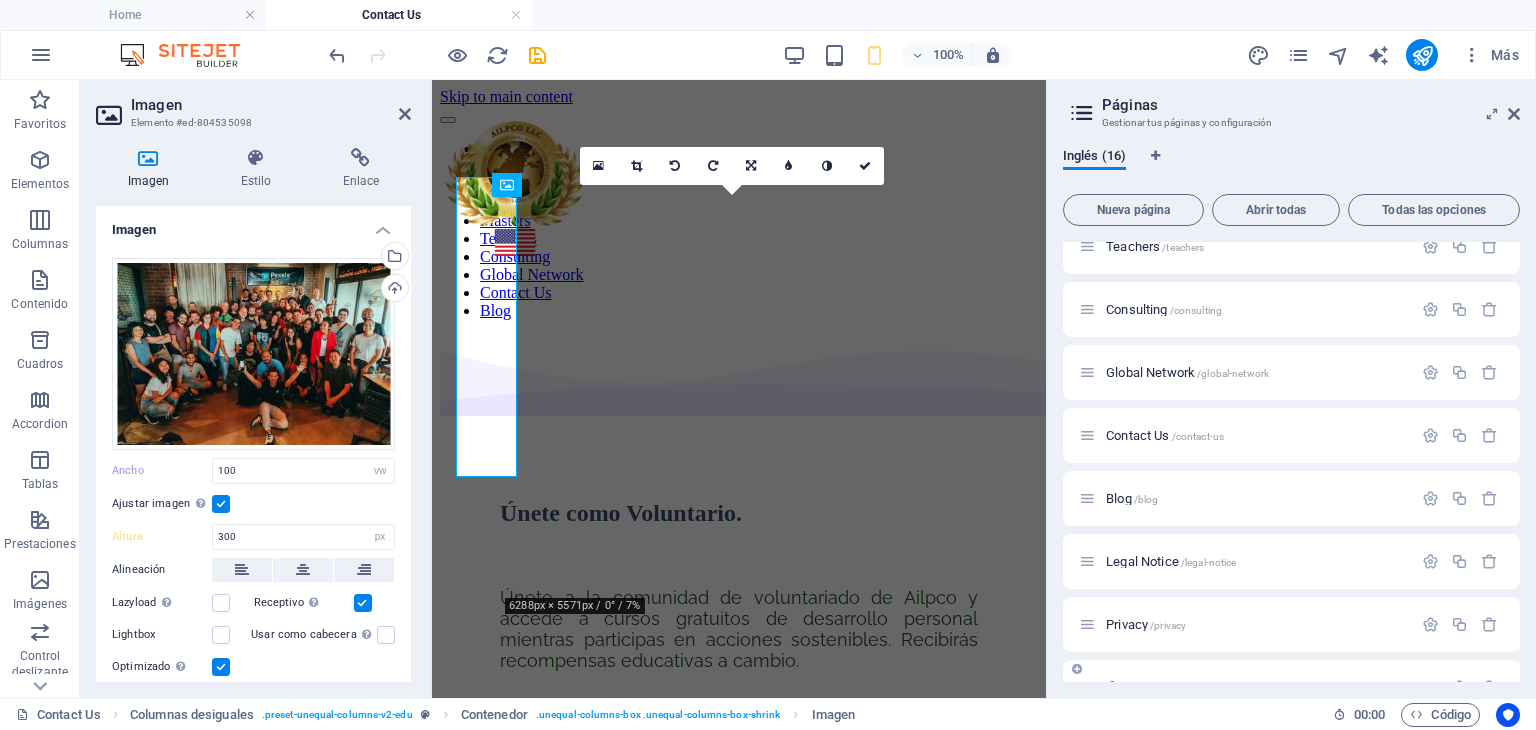 type on "451" 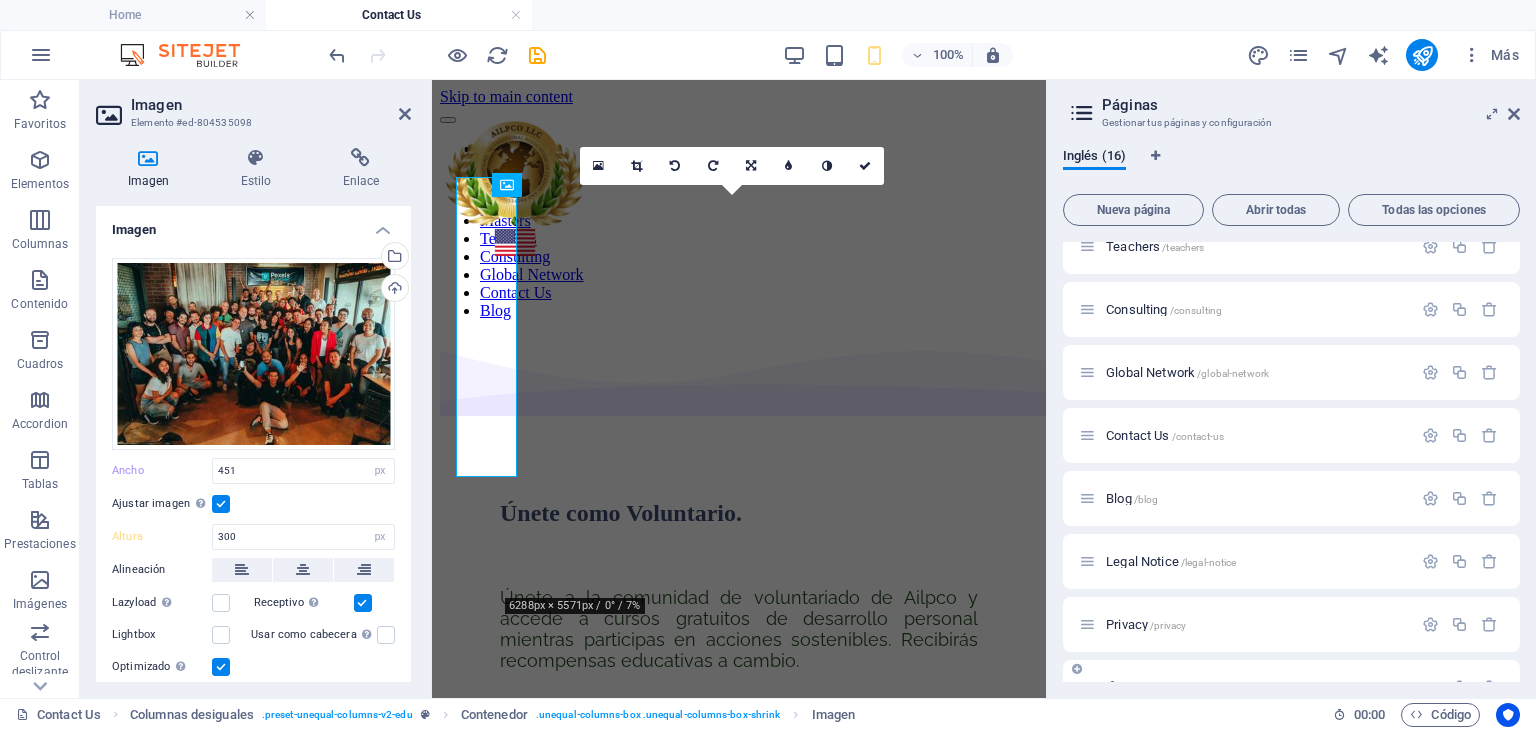 type on "400" 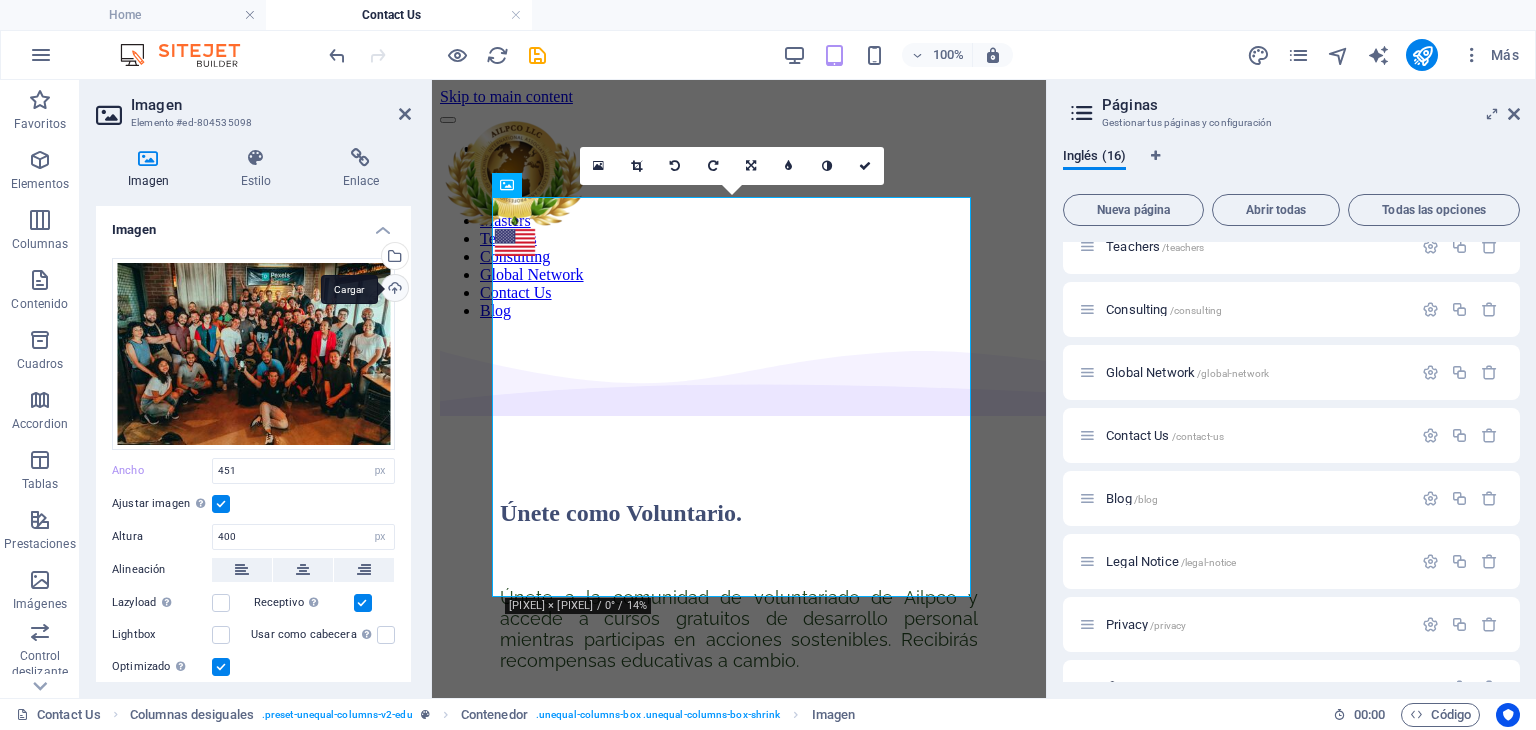 click on "Cargar" at bounding box center (393, 290) 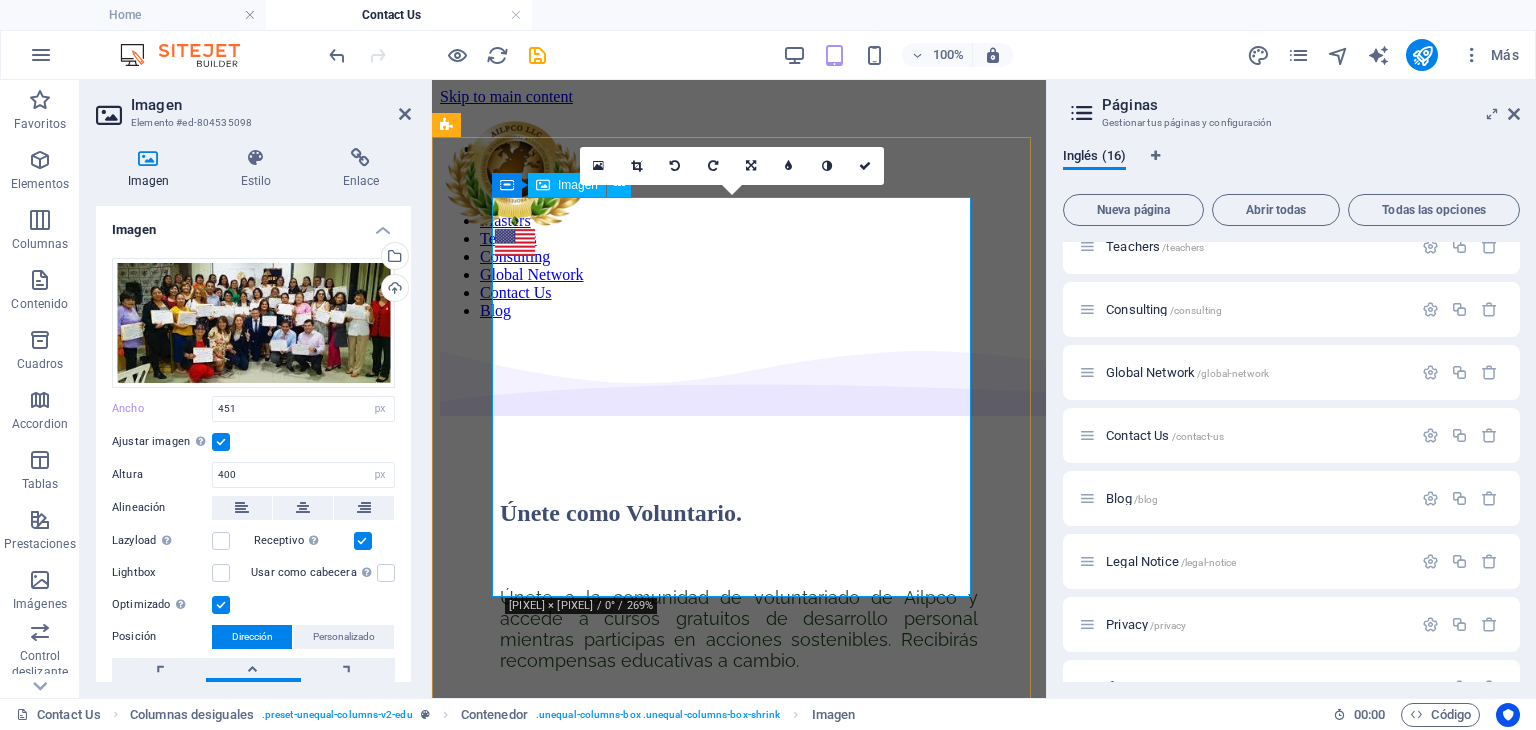 click at bounding box center [739, 929] 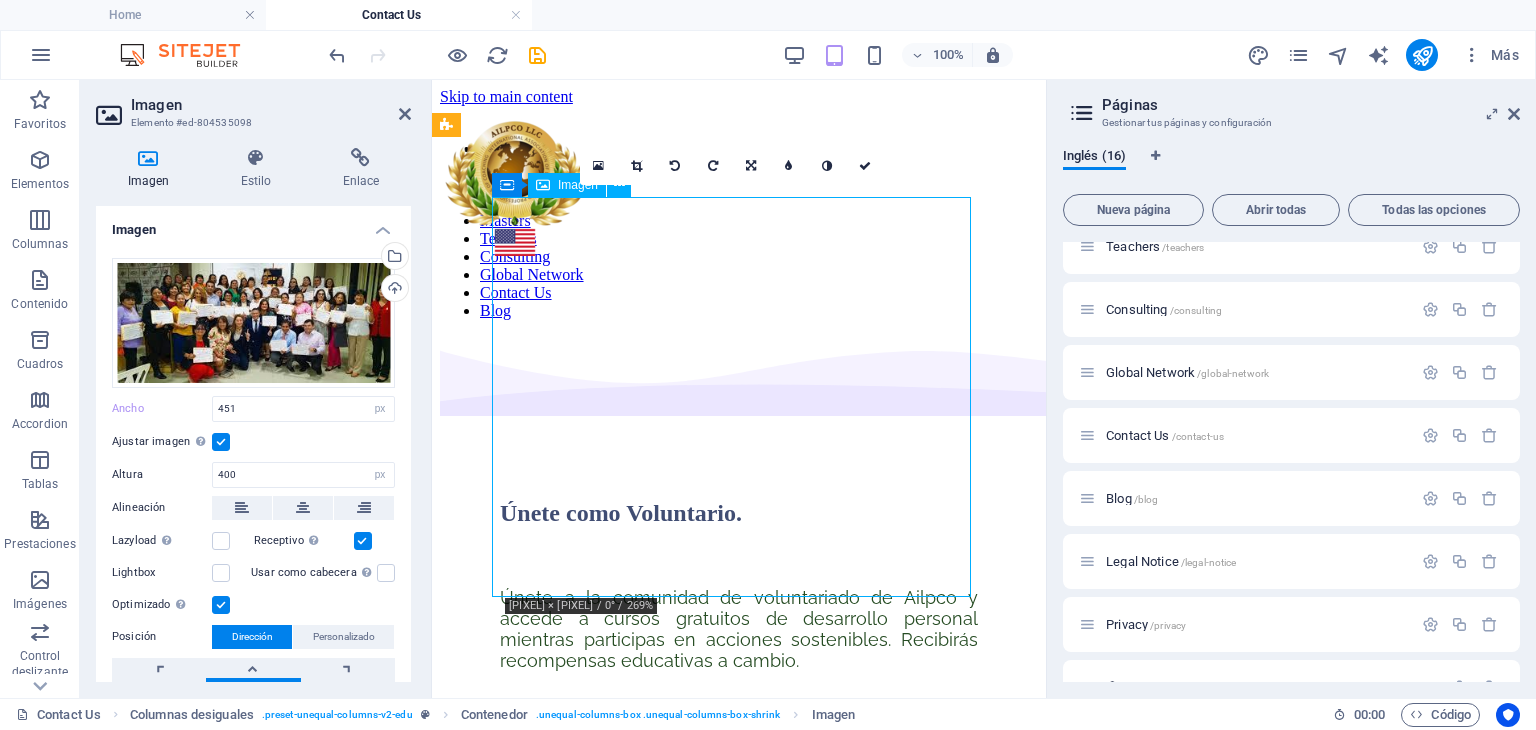 click at bounding box center (739, 929) 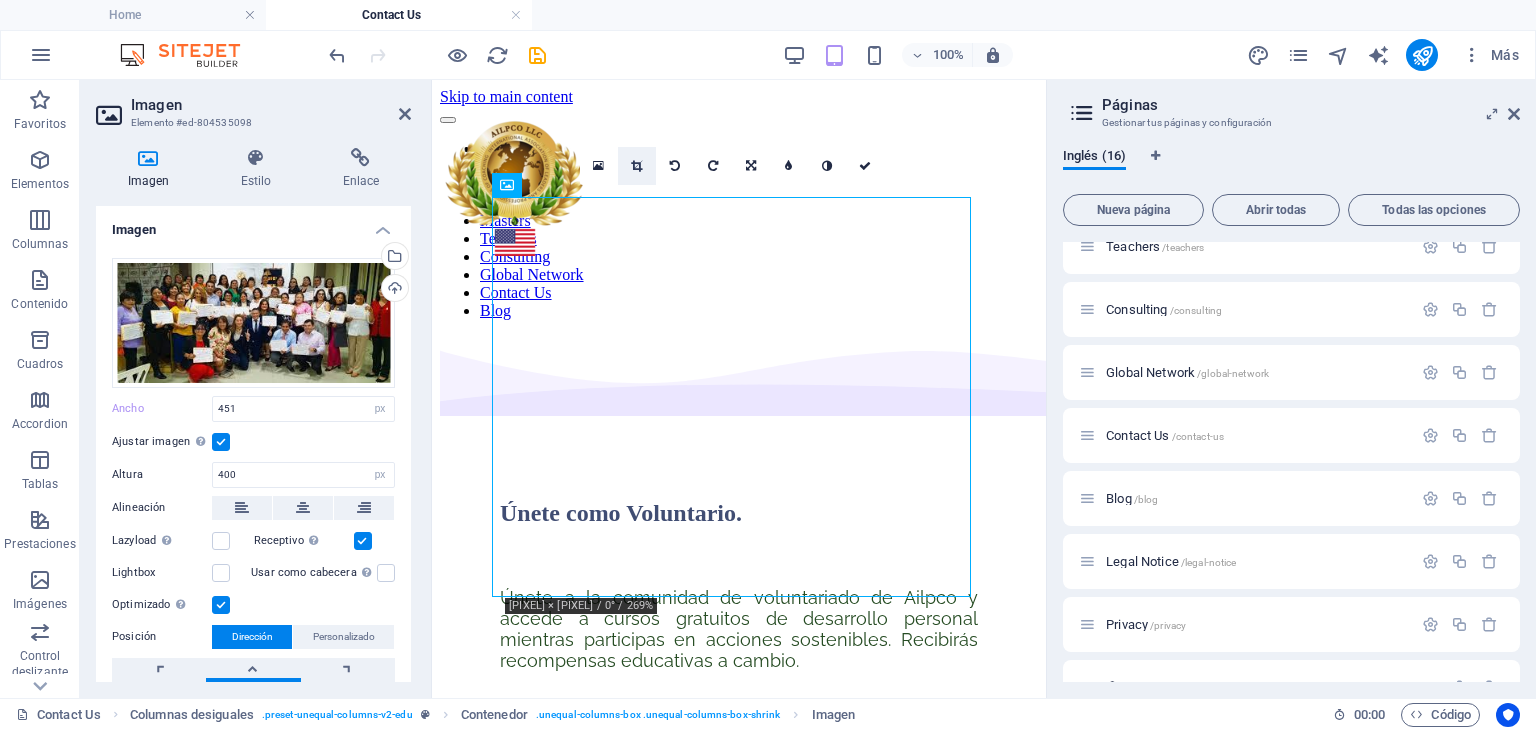 click at bounding box center (636, 166) 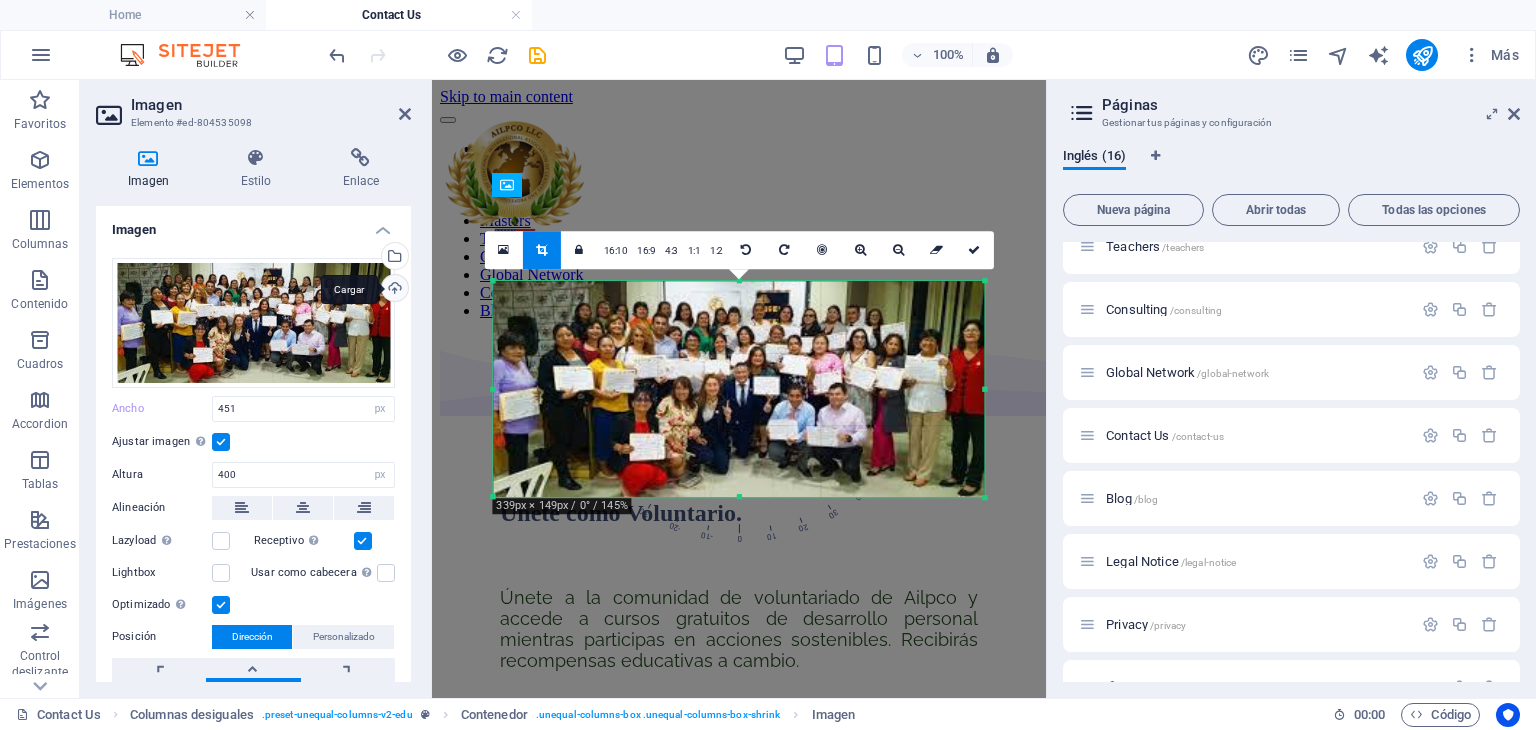 click on "Cargar" at bounding box center (393, 290) 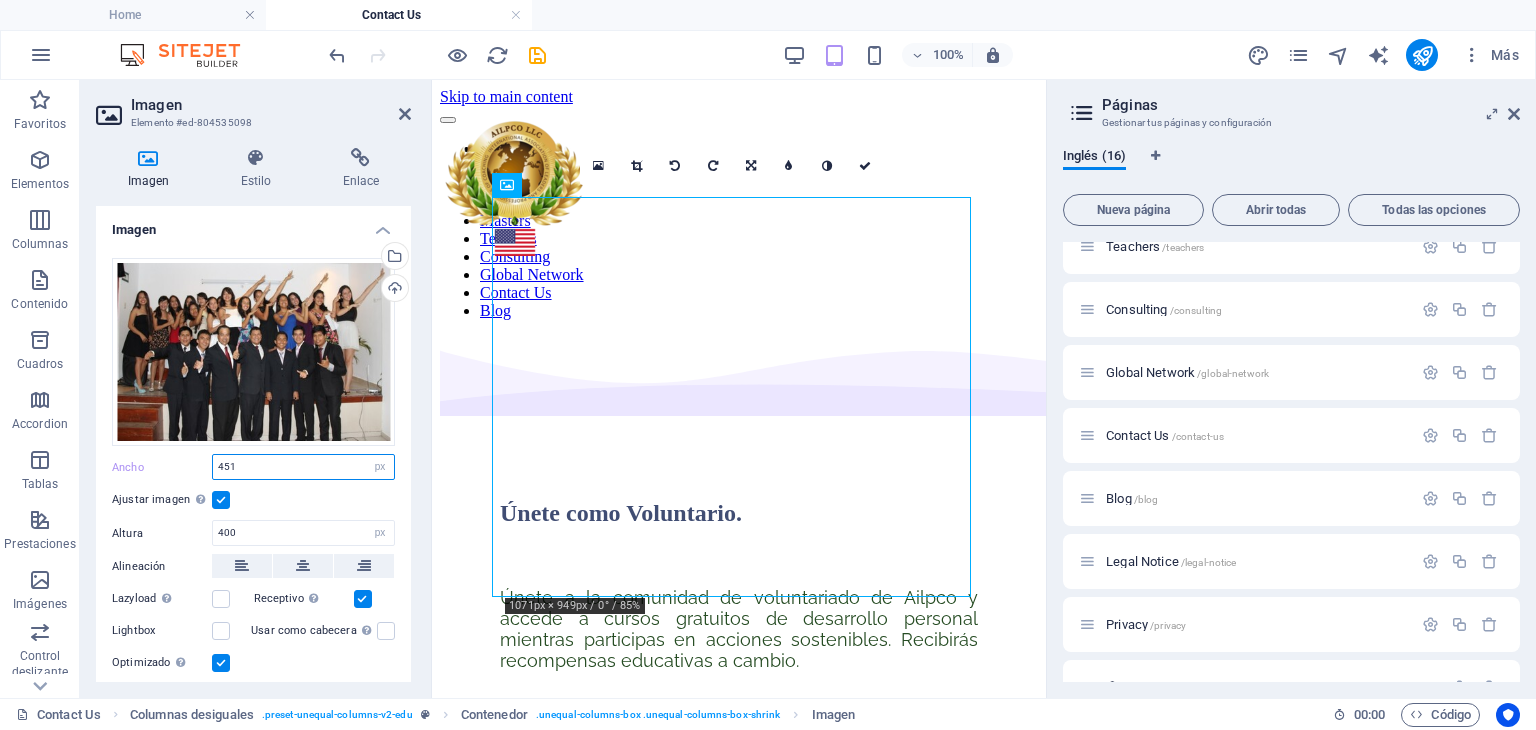 click on "451" at bounding box center (303, 467) 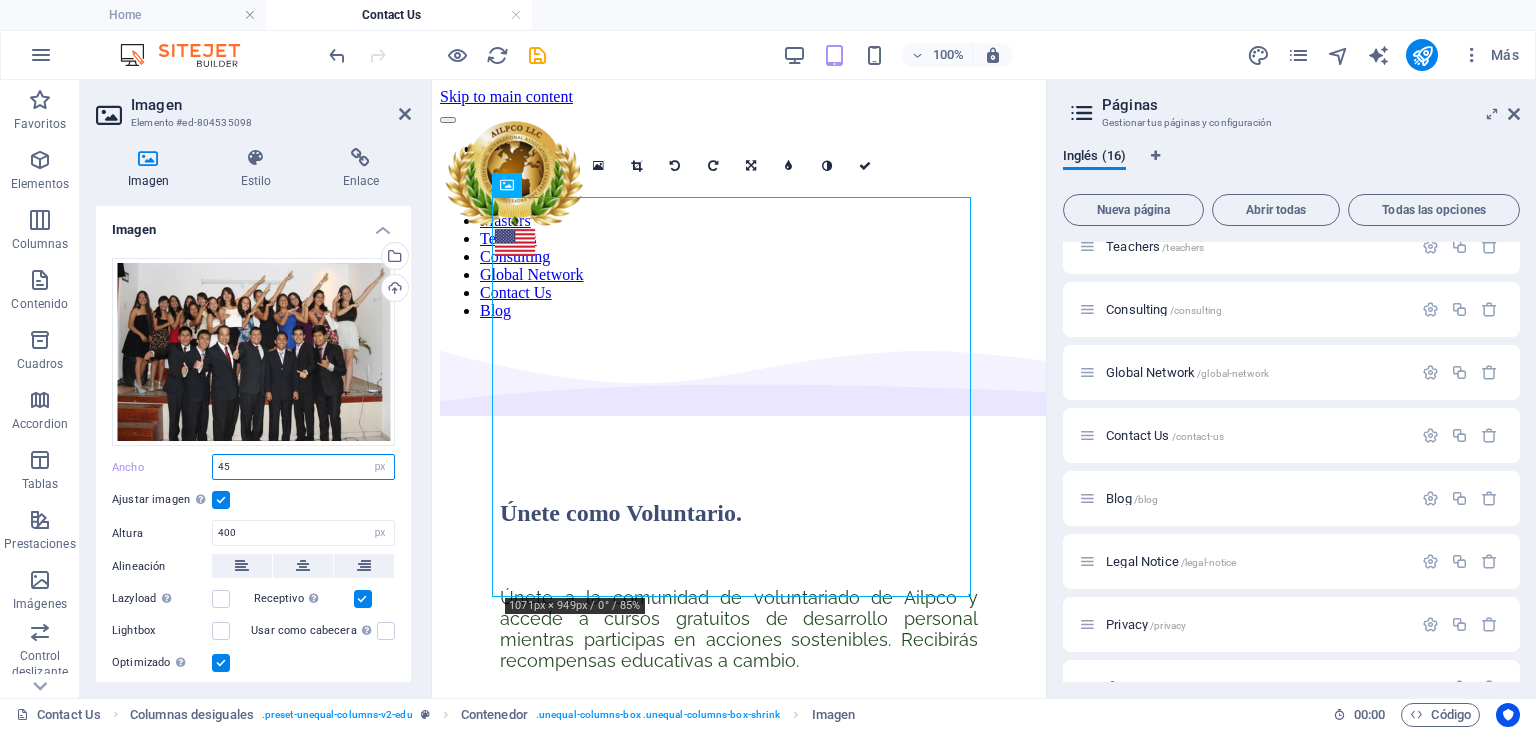 type on "4" 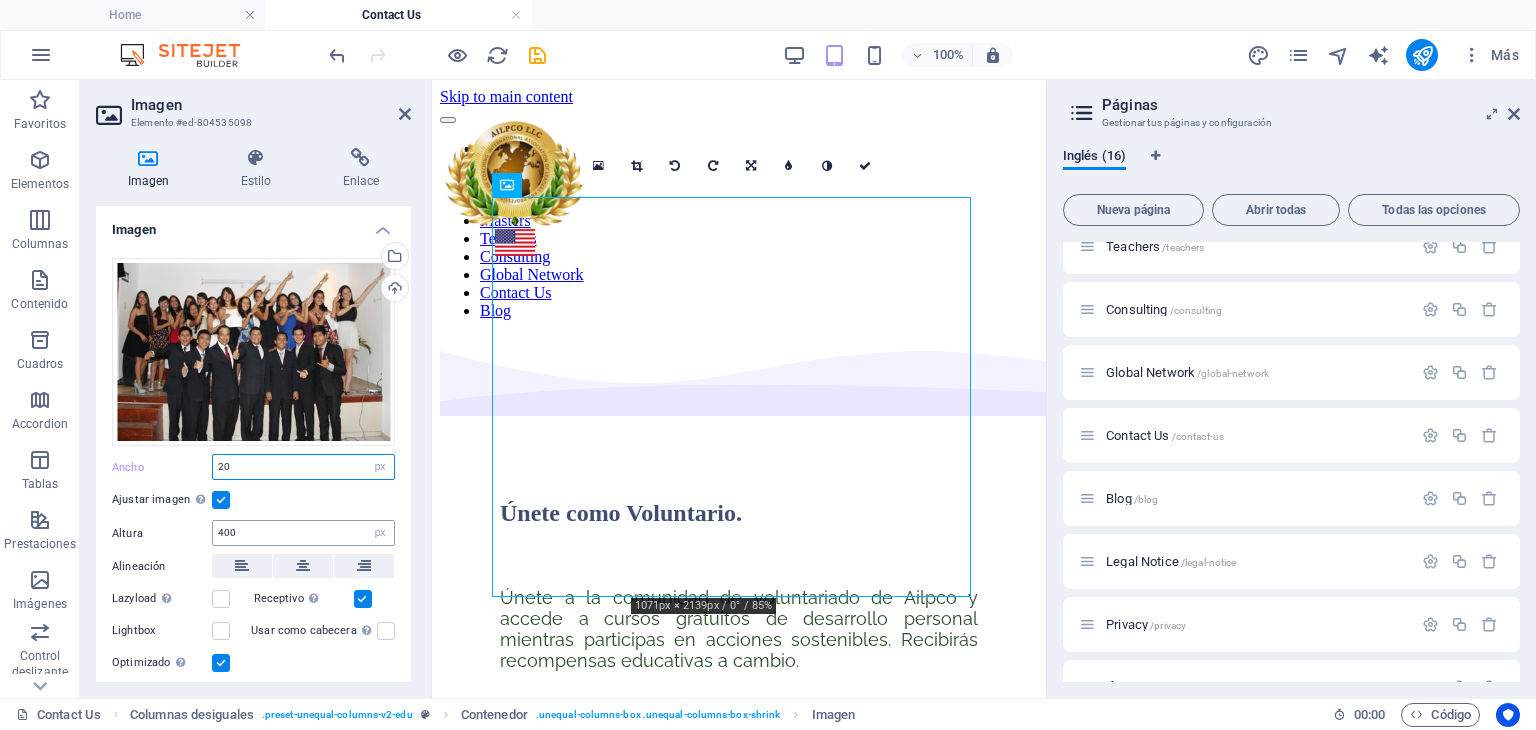 type on "2" 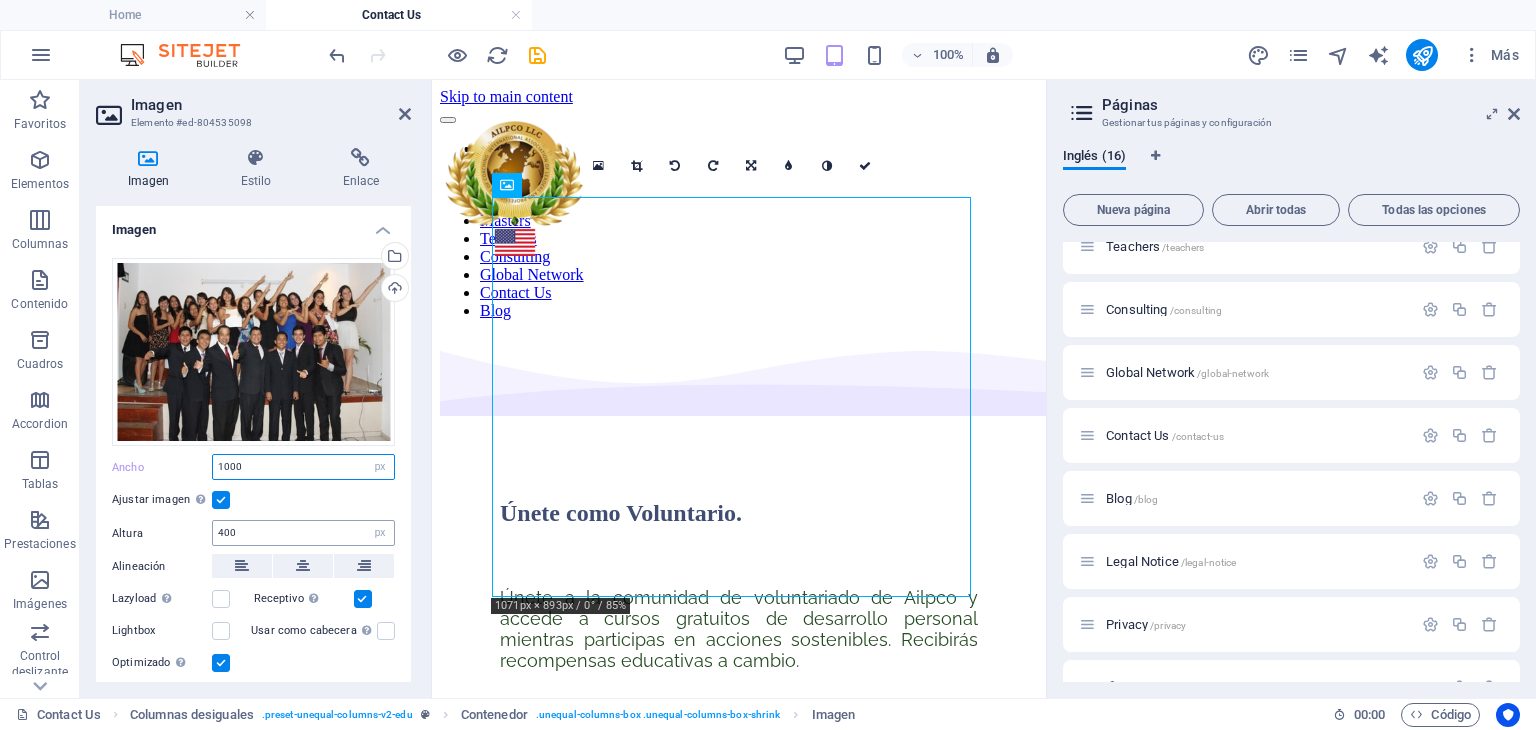type on "1000" 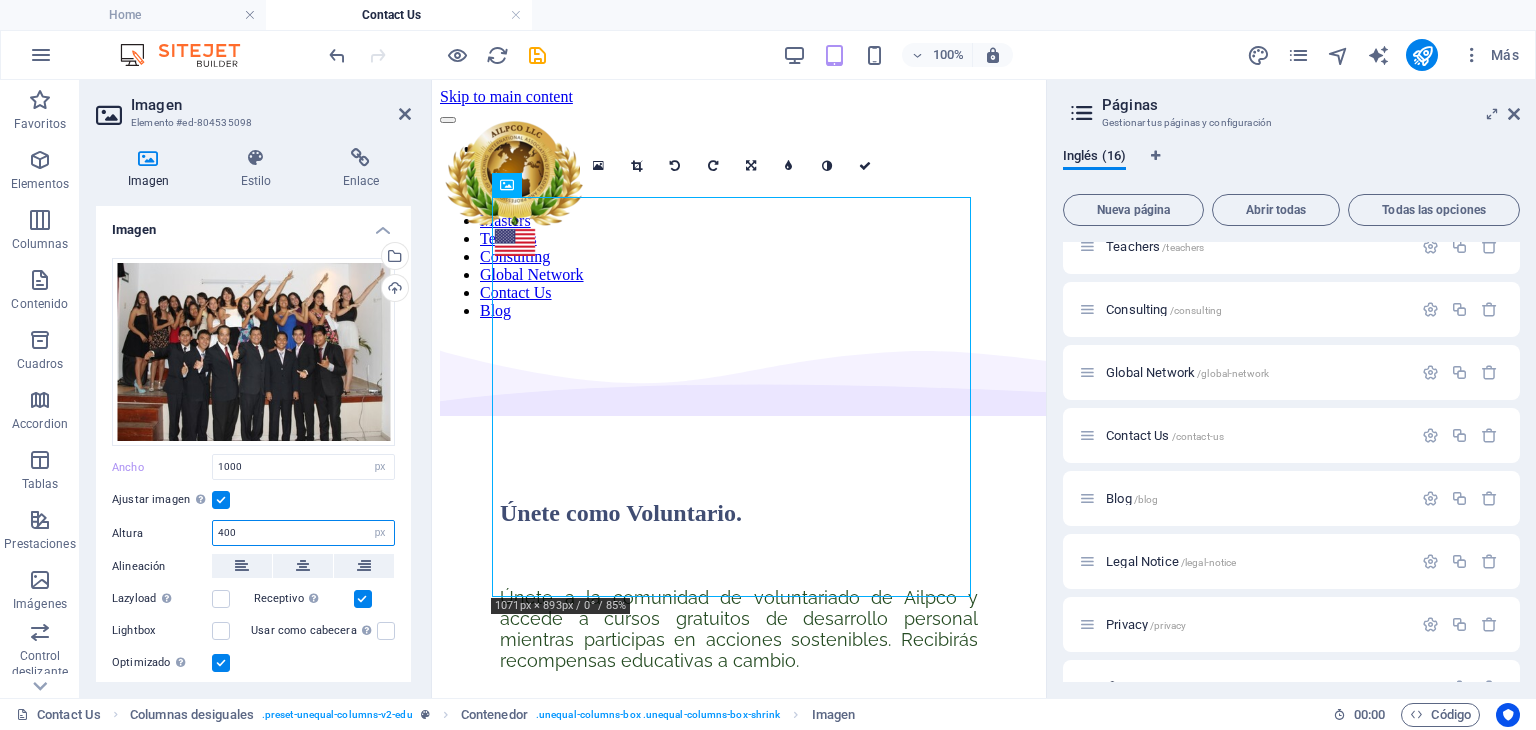 click on "400" at bounding box center (303, 533) 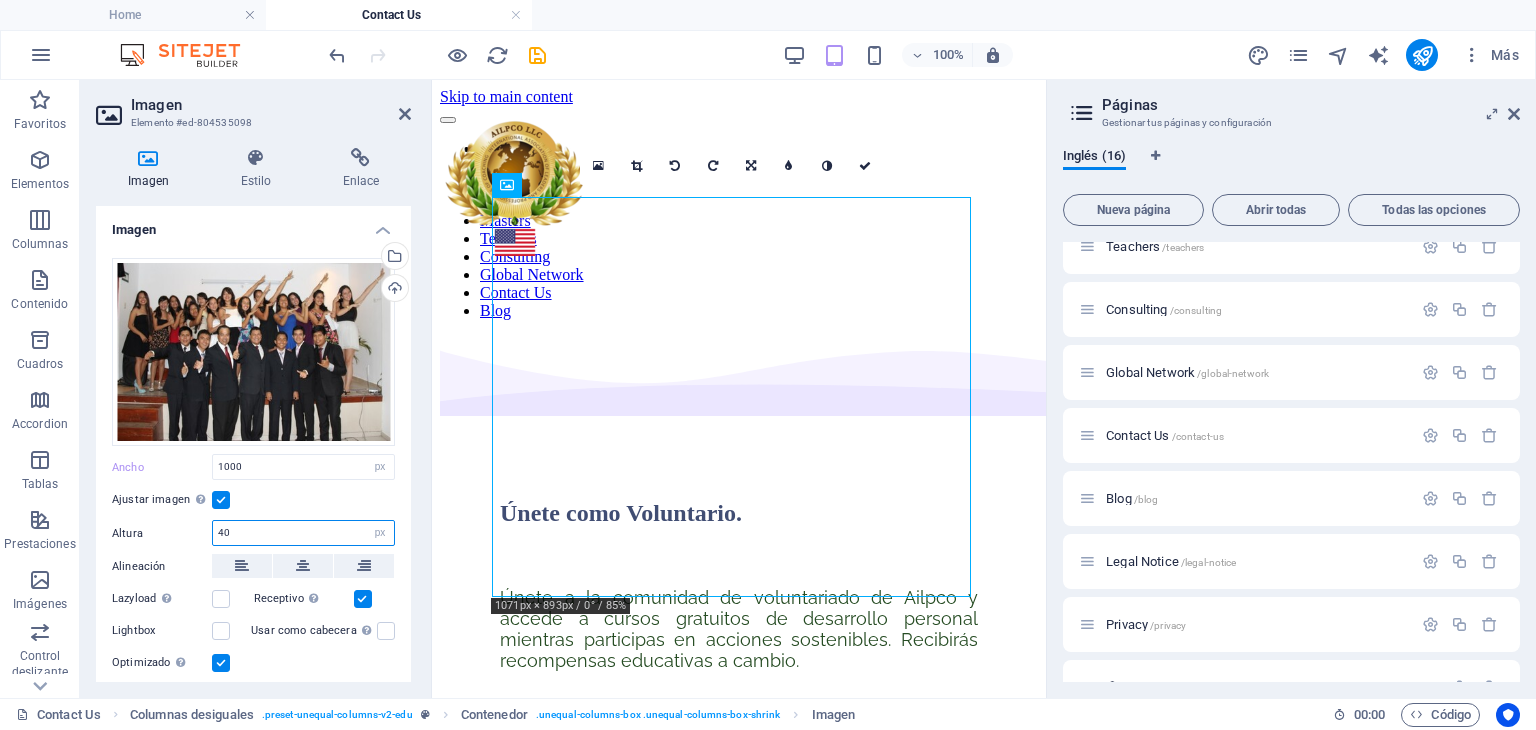 type on "4" 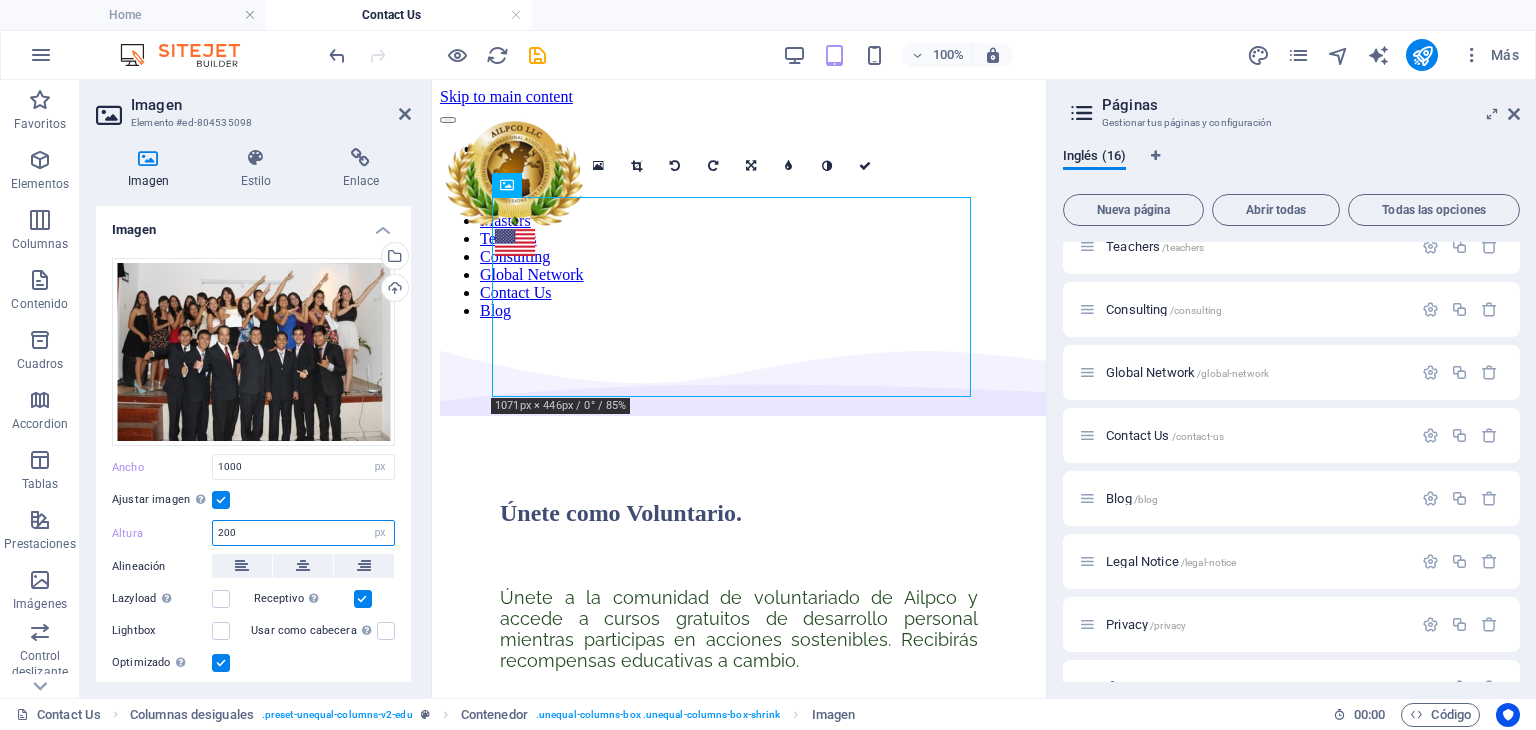 click on "200" at bounding box center (303, 533) 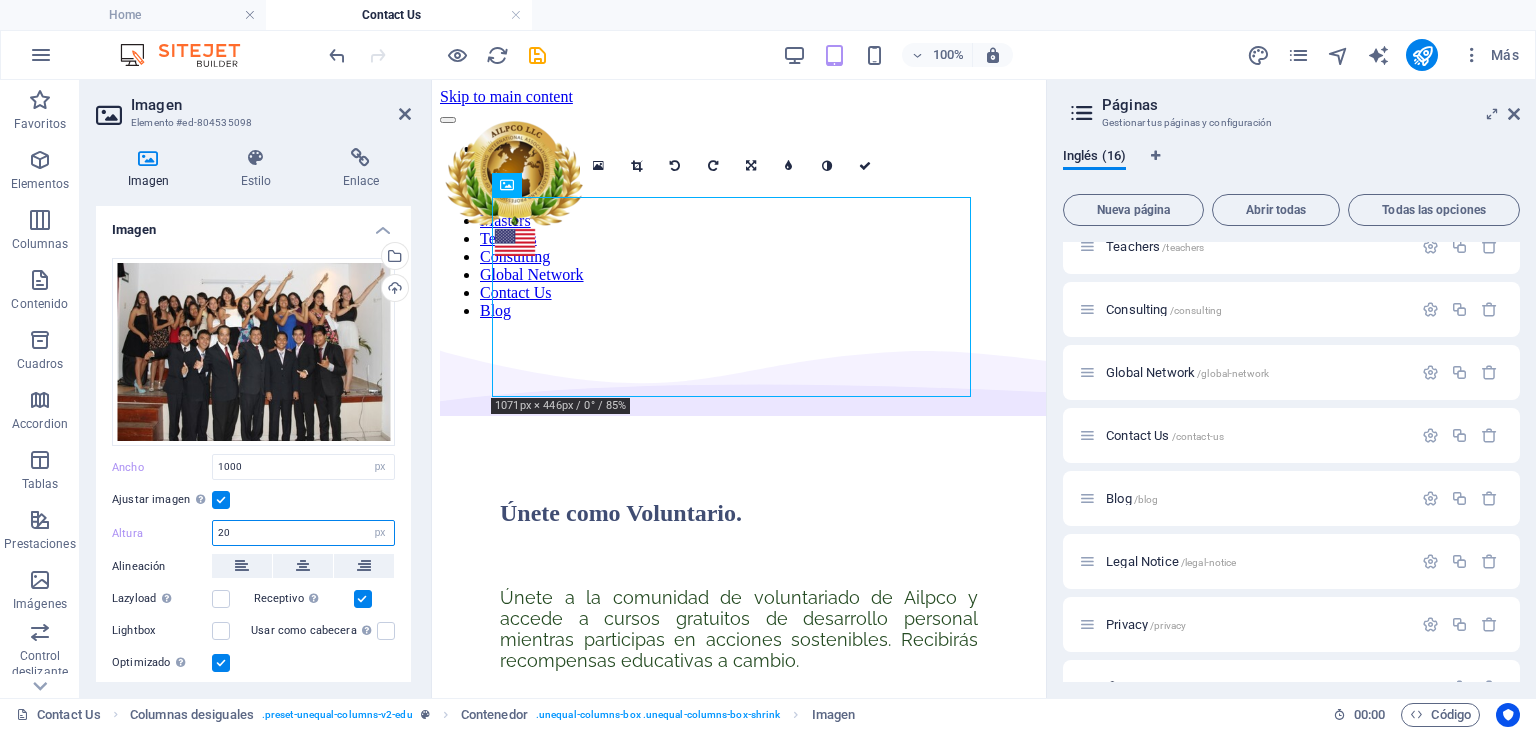 type on "2" 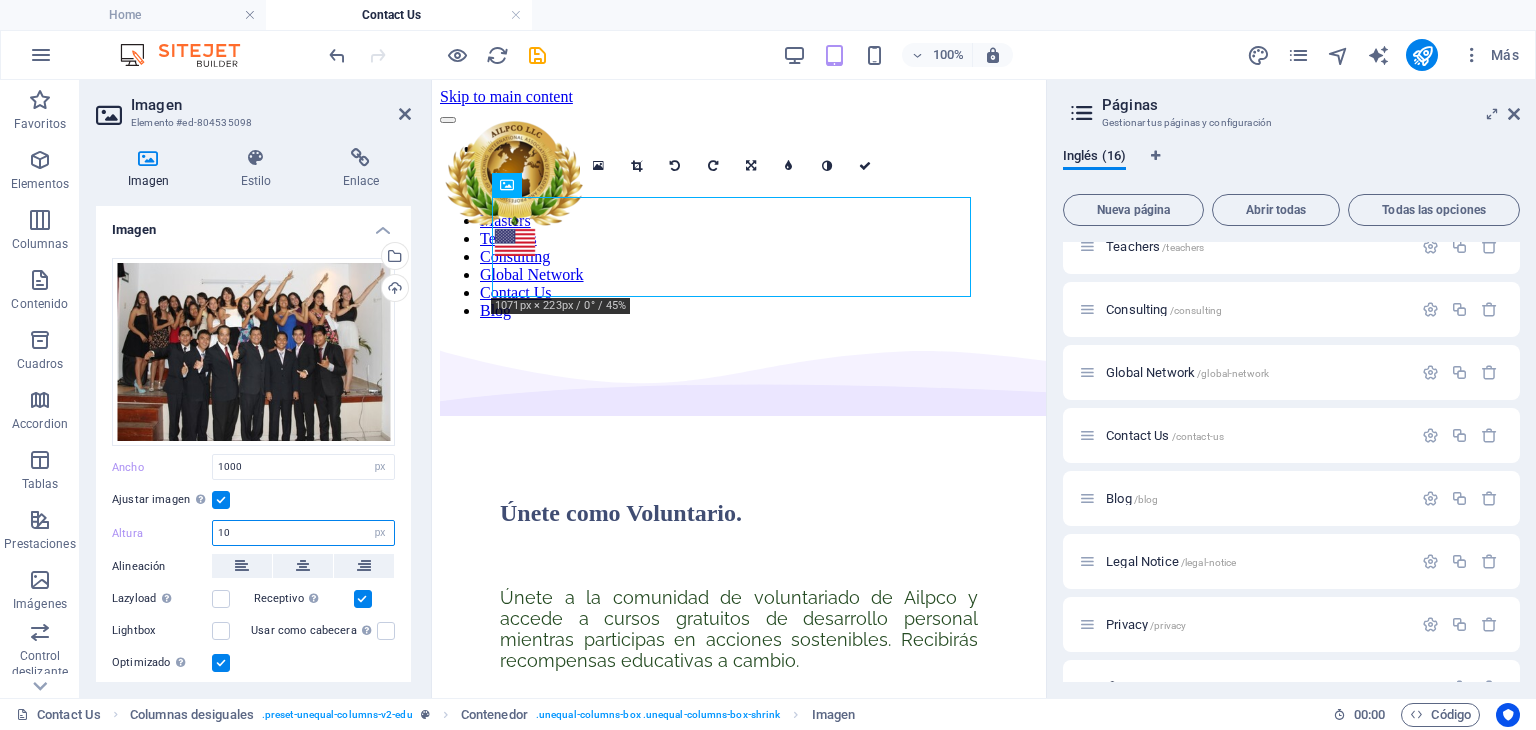 type on "1" 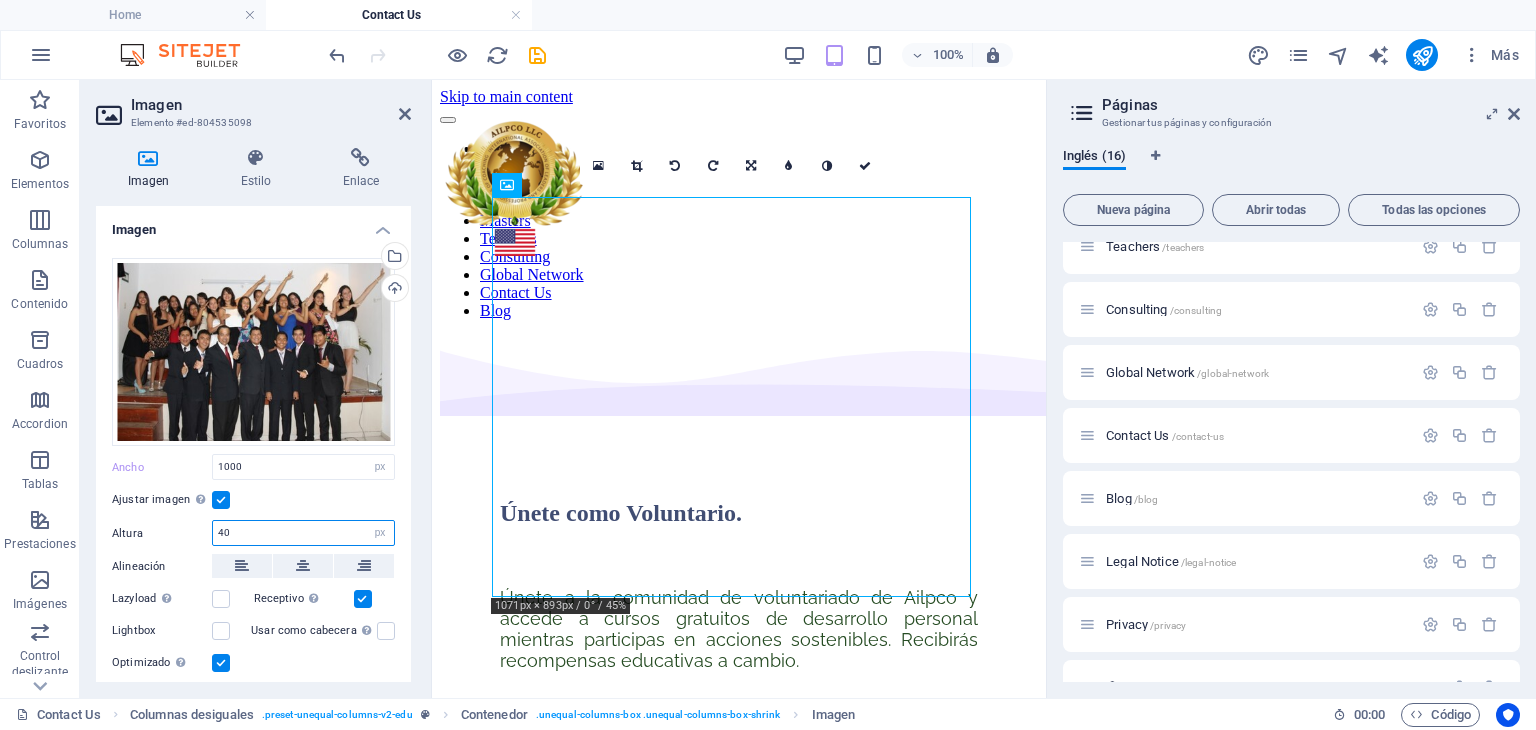 type on "4" 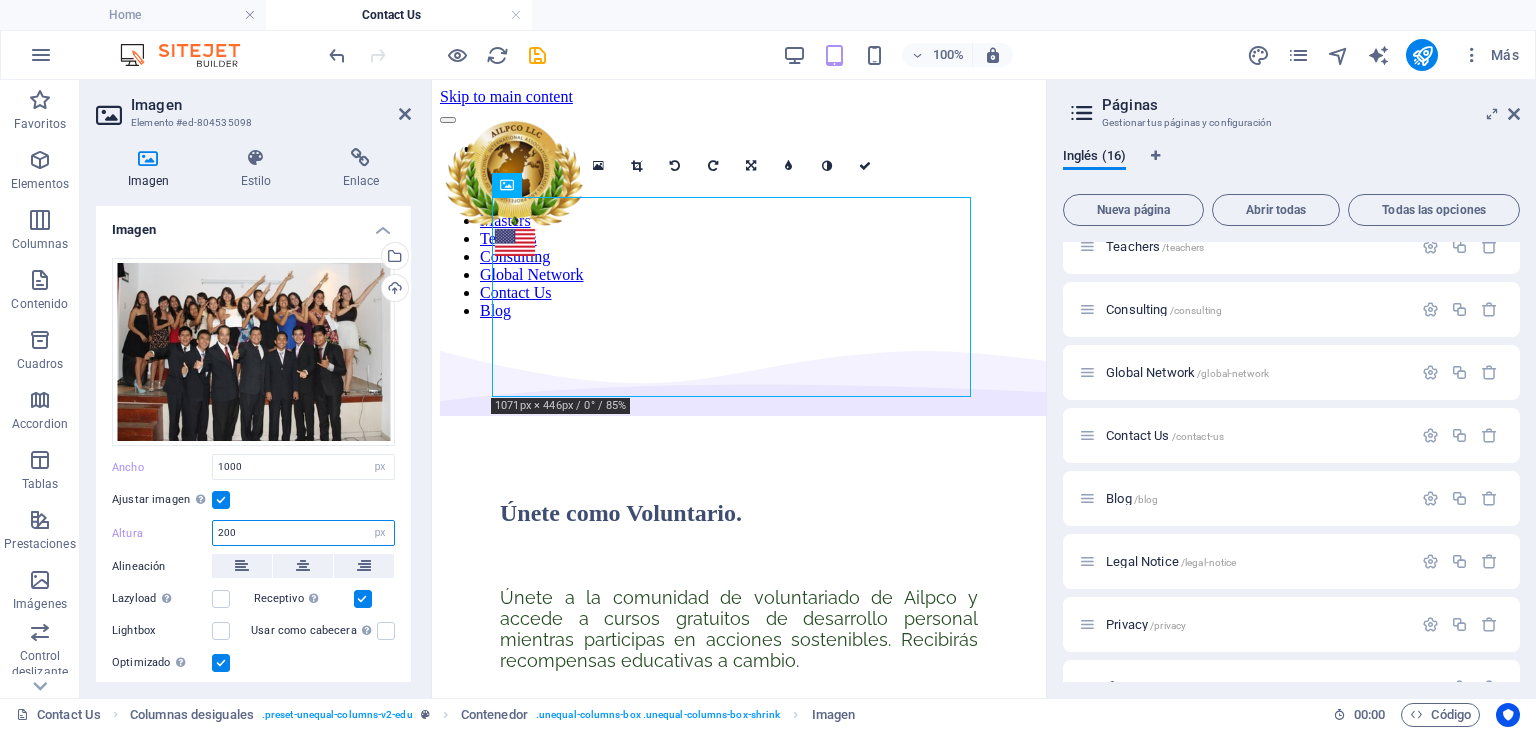 click on "200" at bounding box center [303, 533] 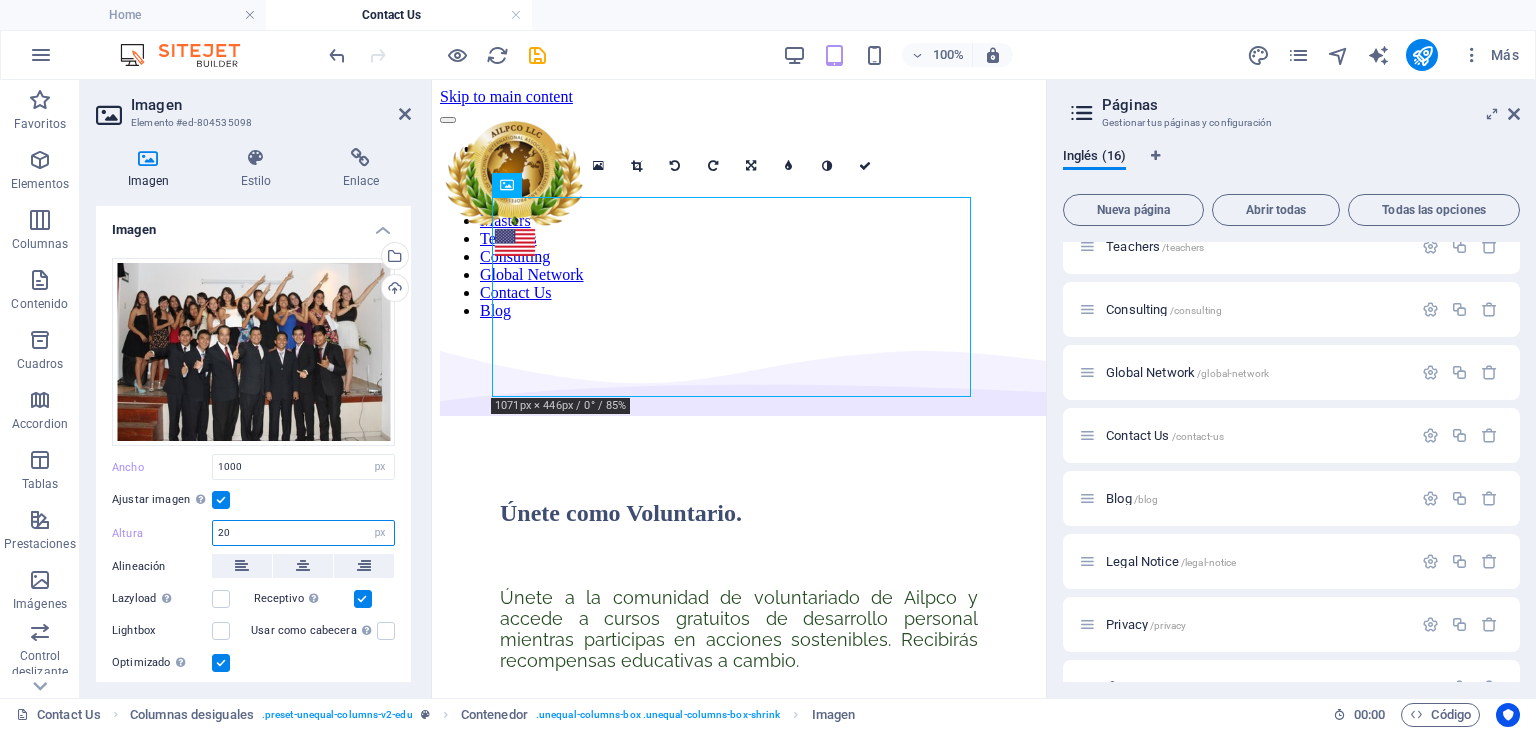 type on "2" 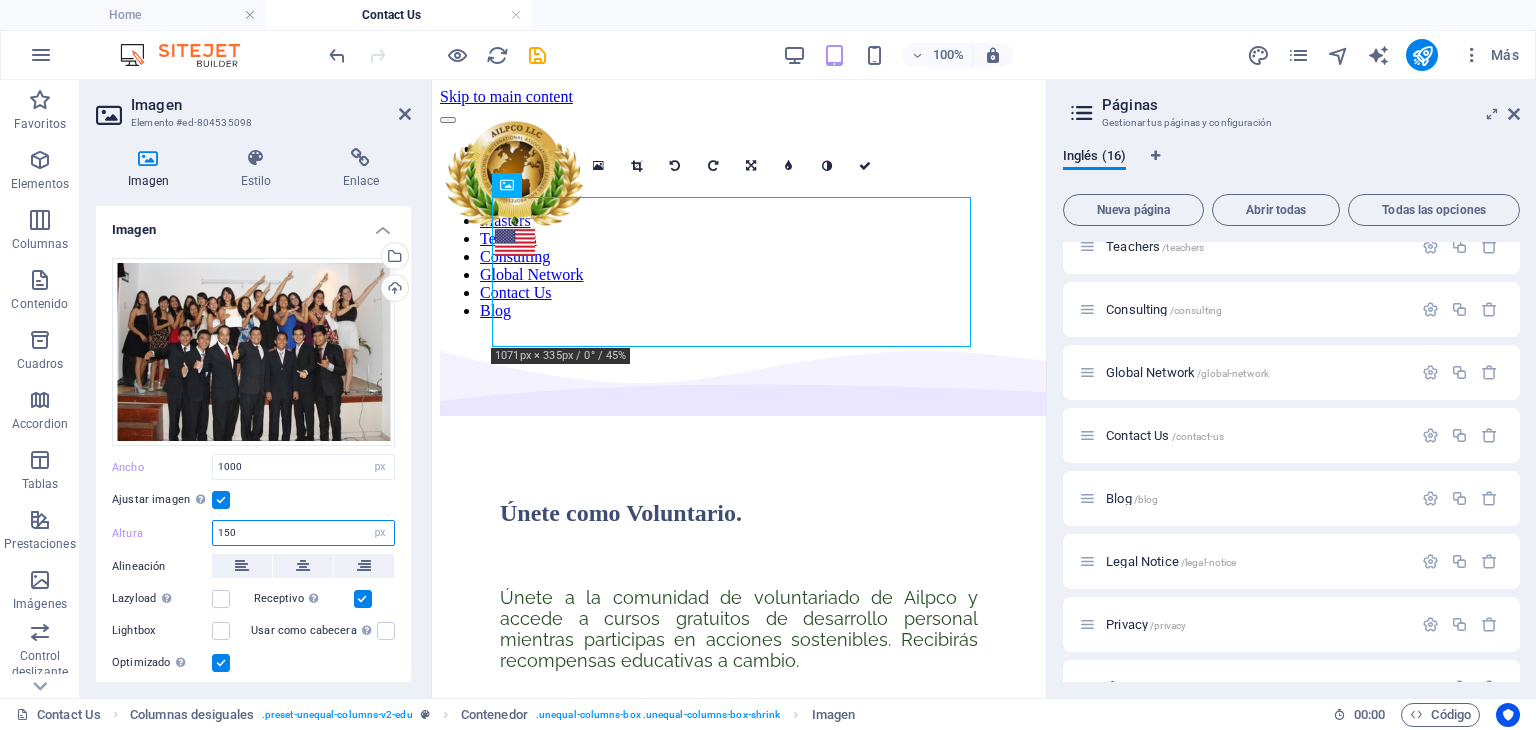 click on "150" at bounding box center [303, 533] 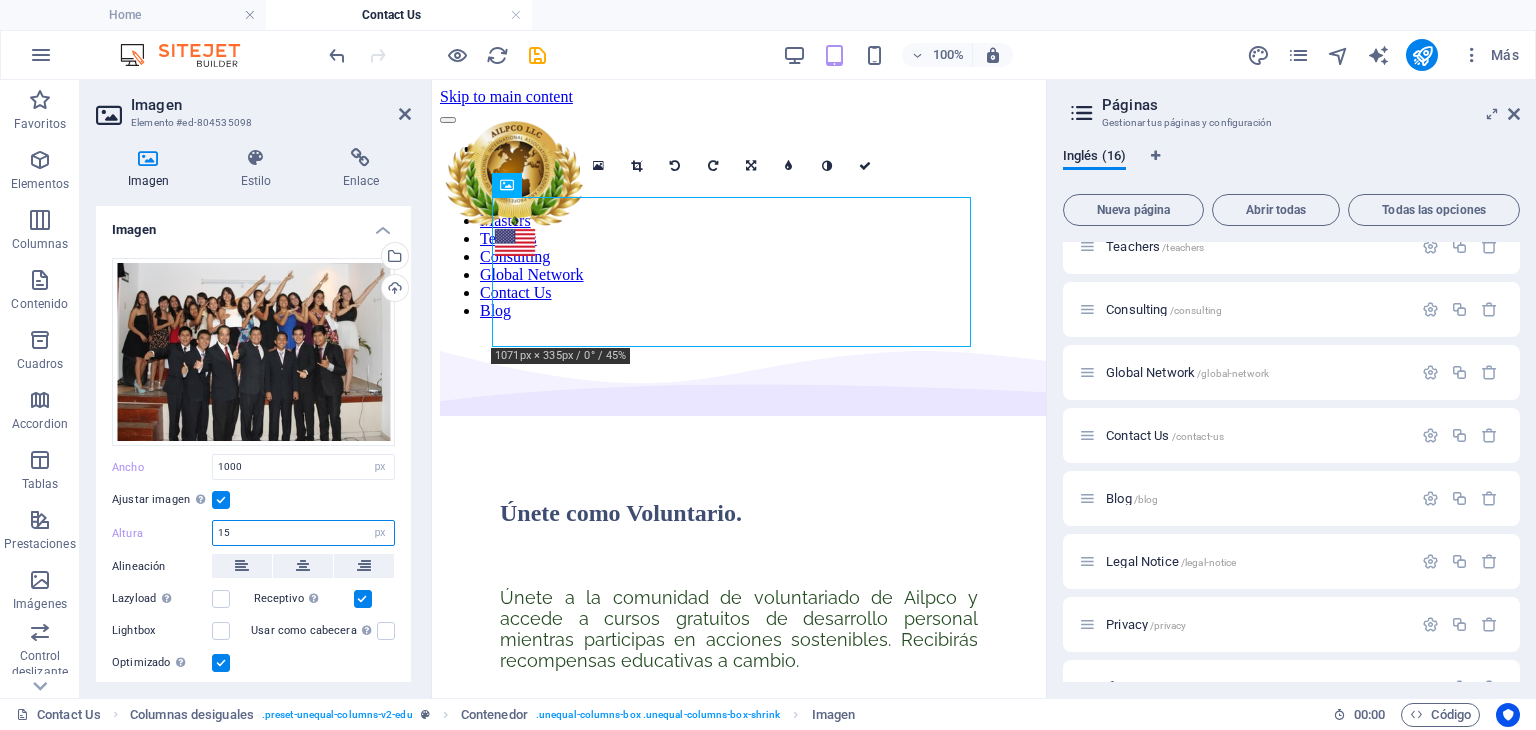 type on "1" 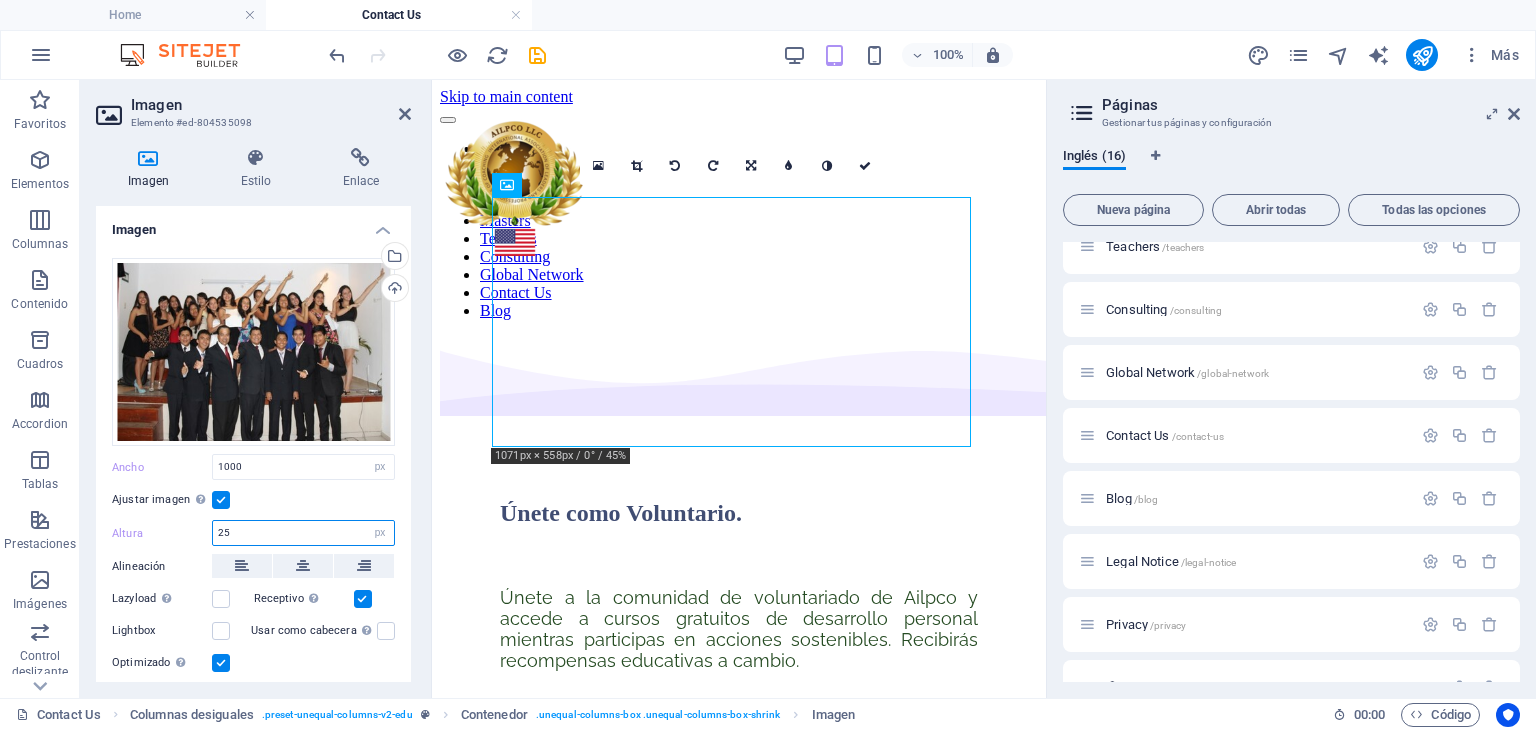 type on "2" 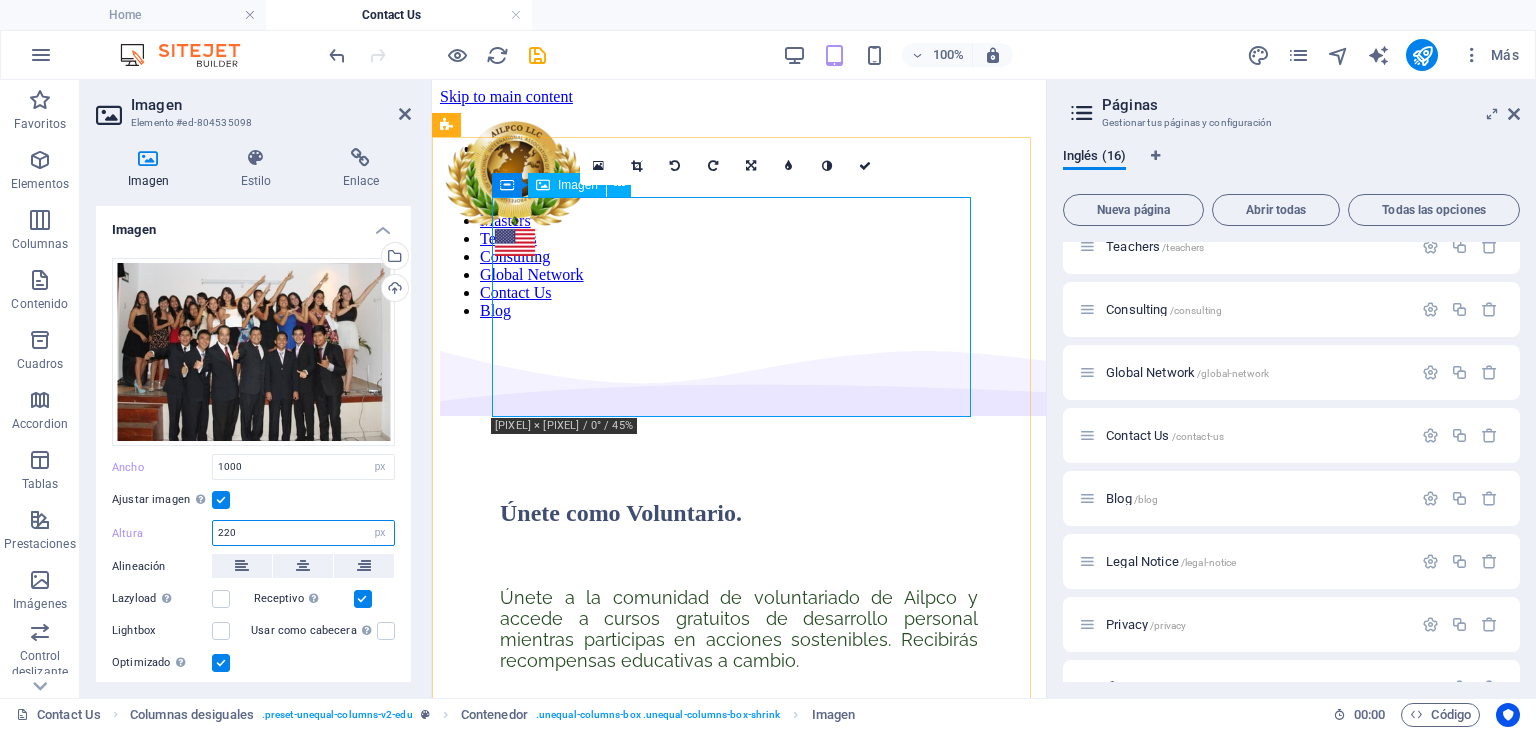 type on "220" 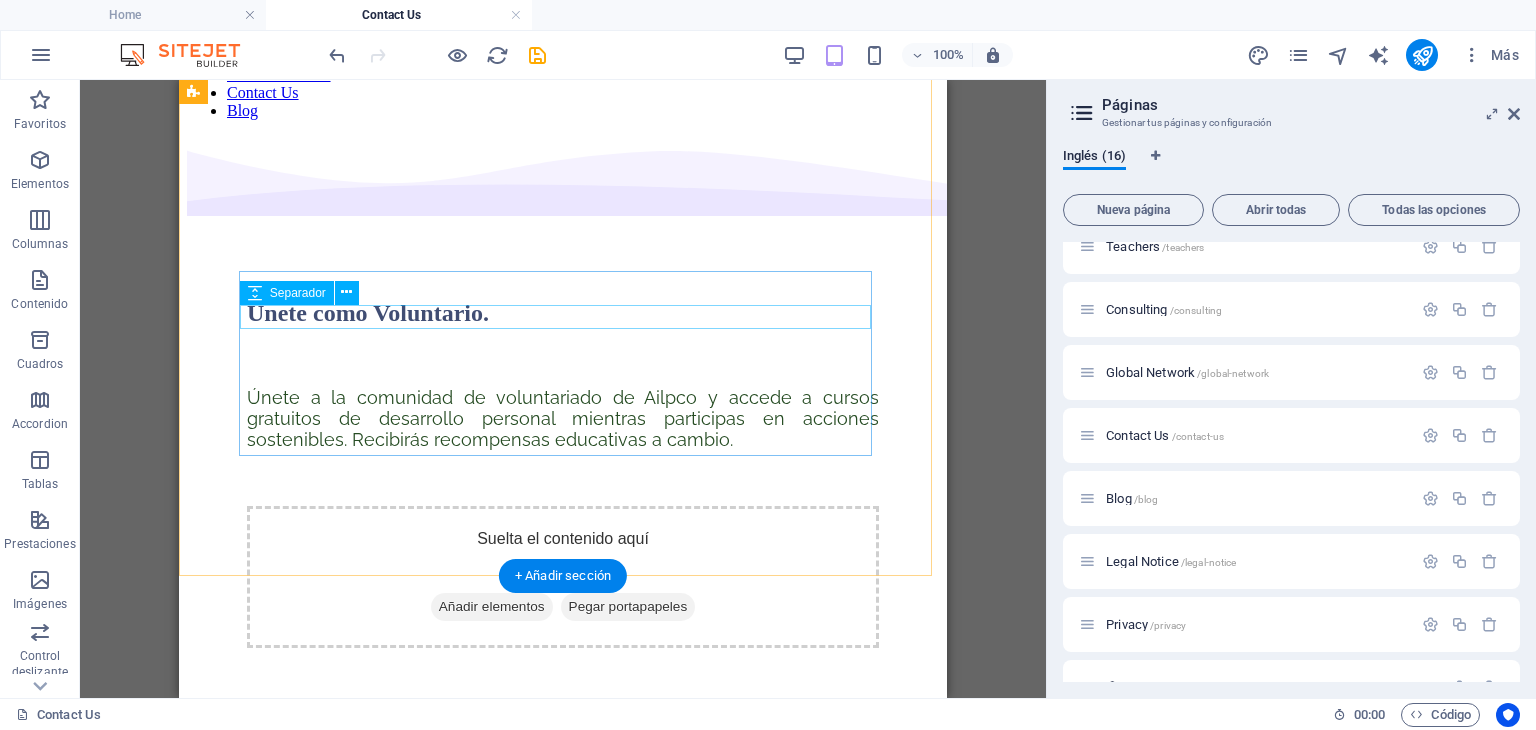 scroll, scrollTop: 0, scrollLeft: 0, axis: both 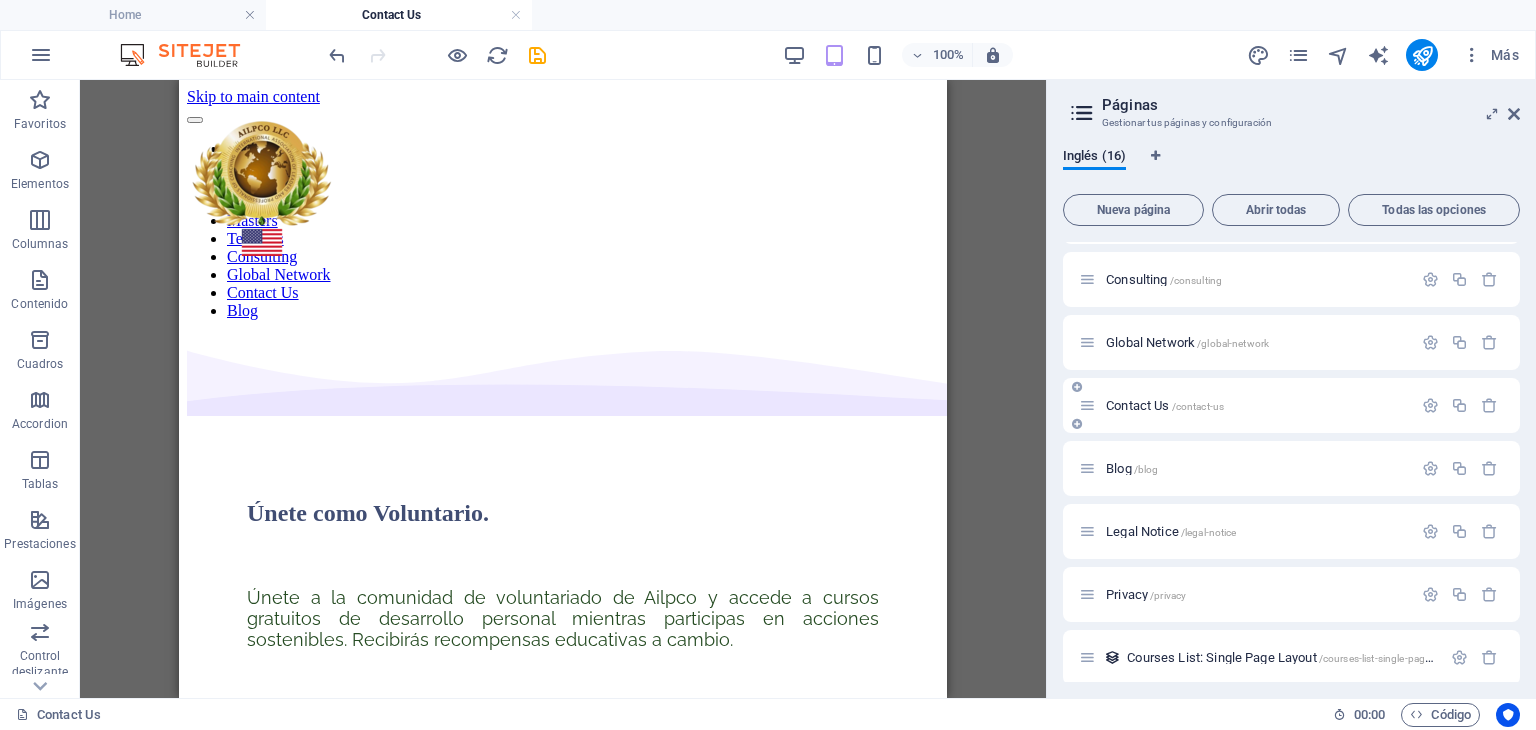 click on "Contact Us /contact-us" at bounding box center [1165, 405] 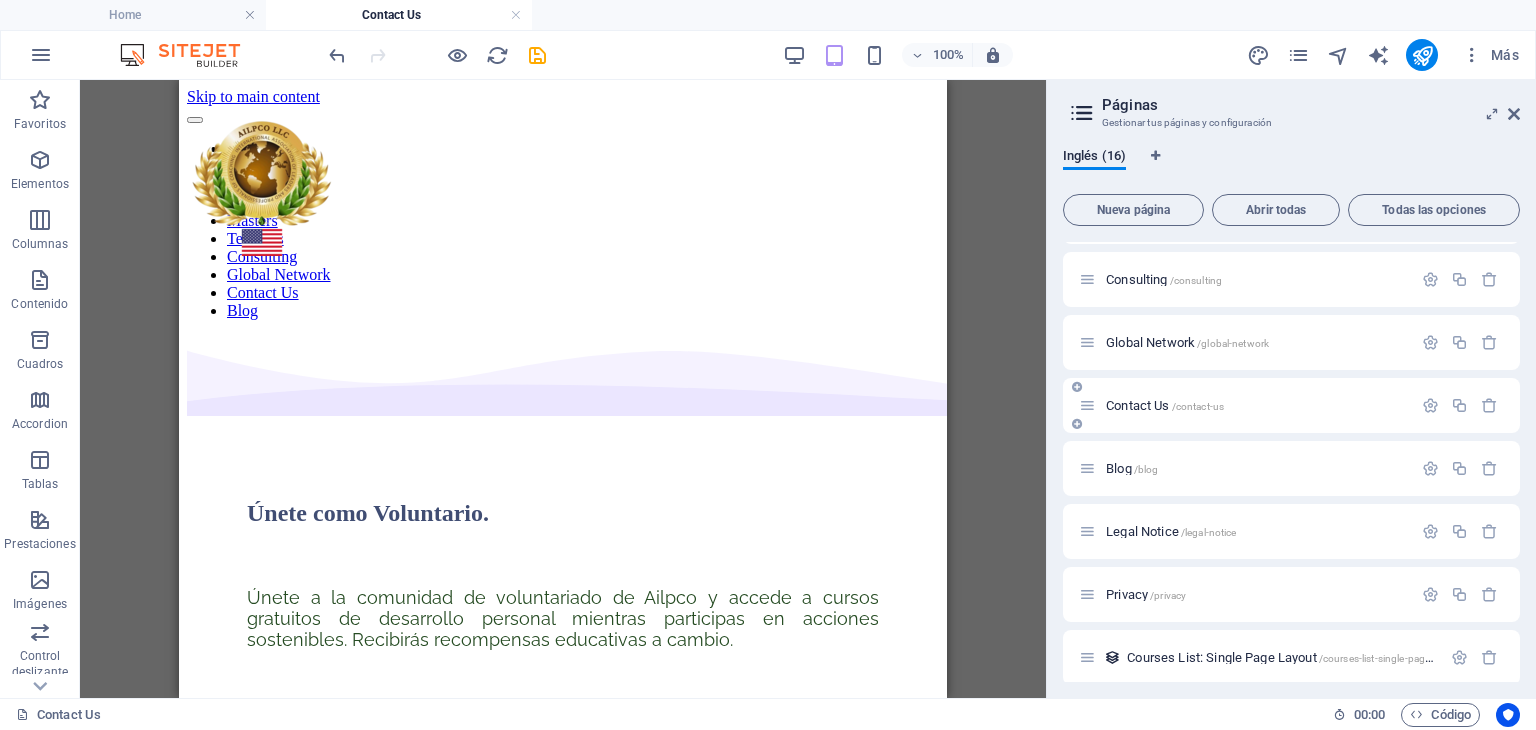 click on "Contact Us /contact-us" at bounding box center [1165, 405] 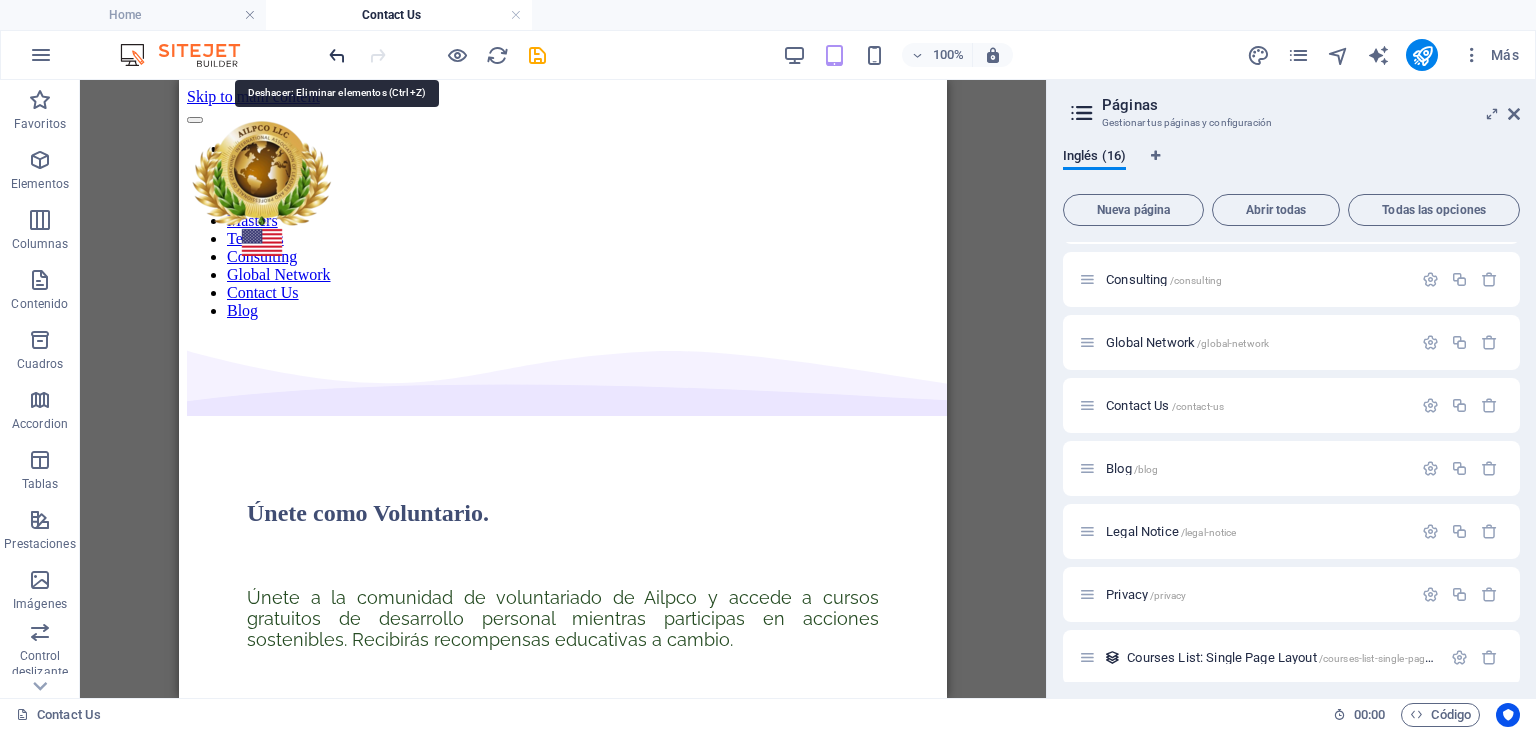 click at bounding box center [337, 55] 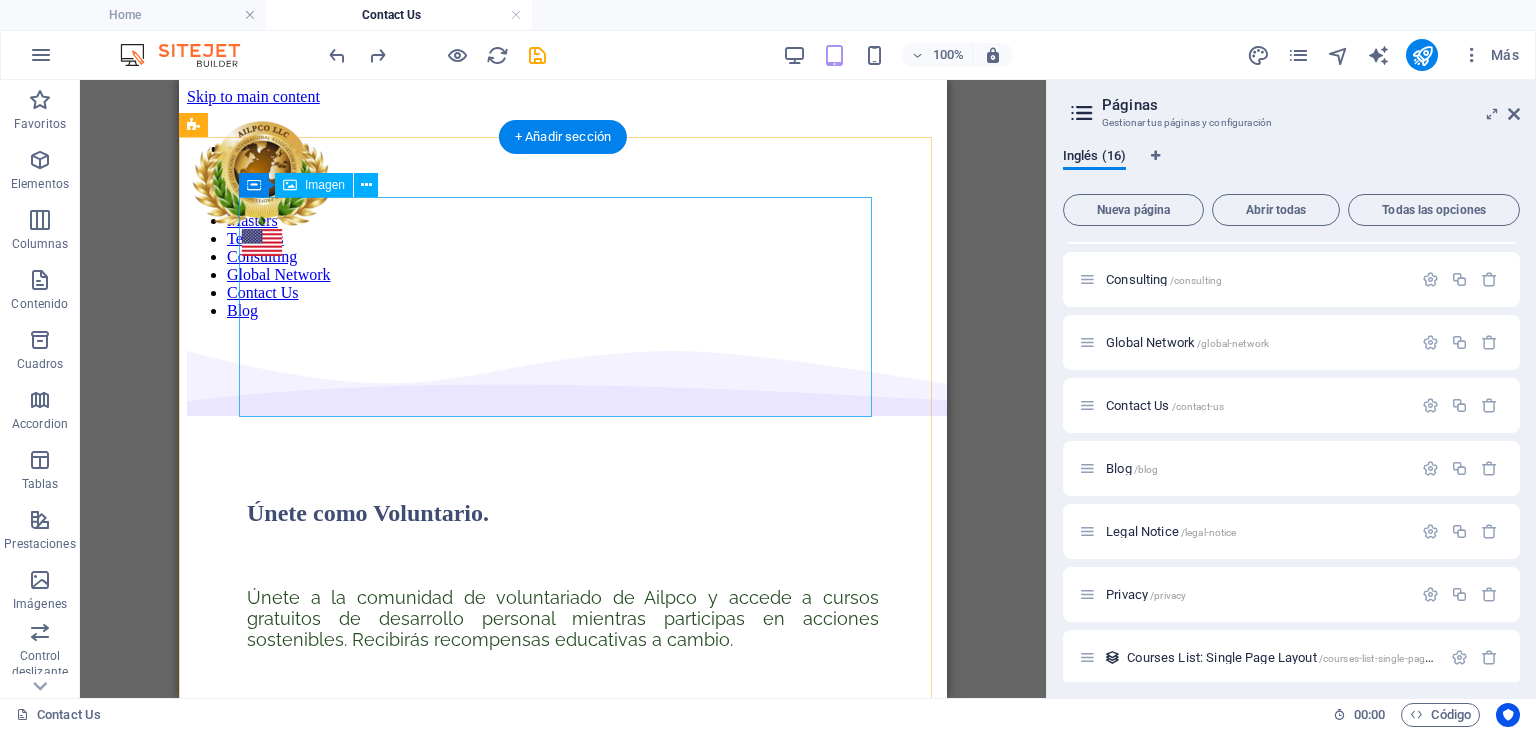 click at bounding box center (563, 818) 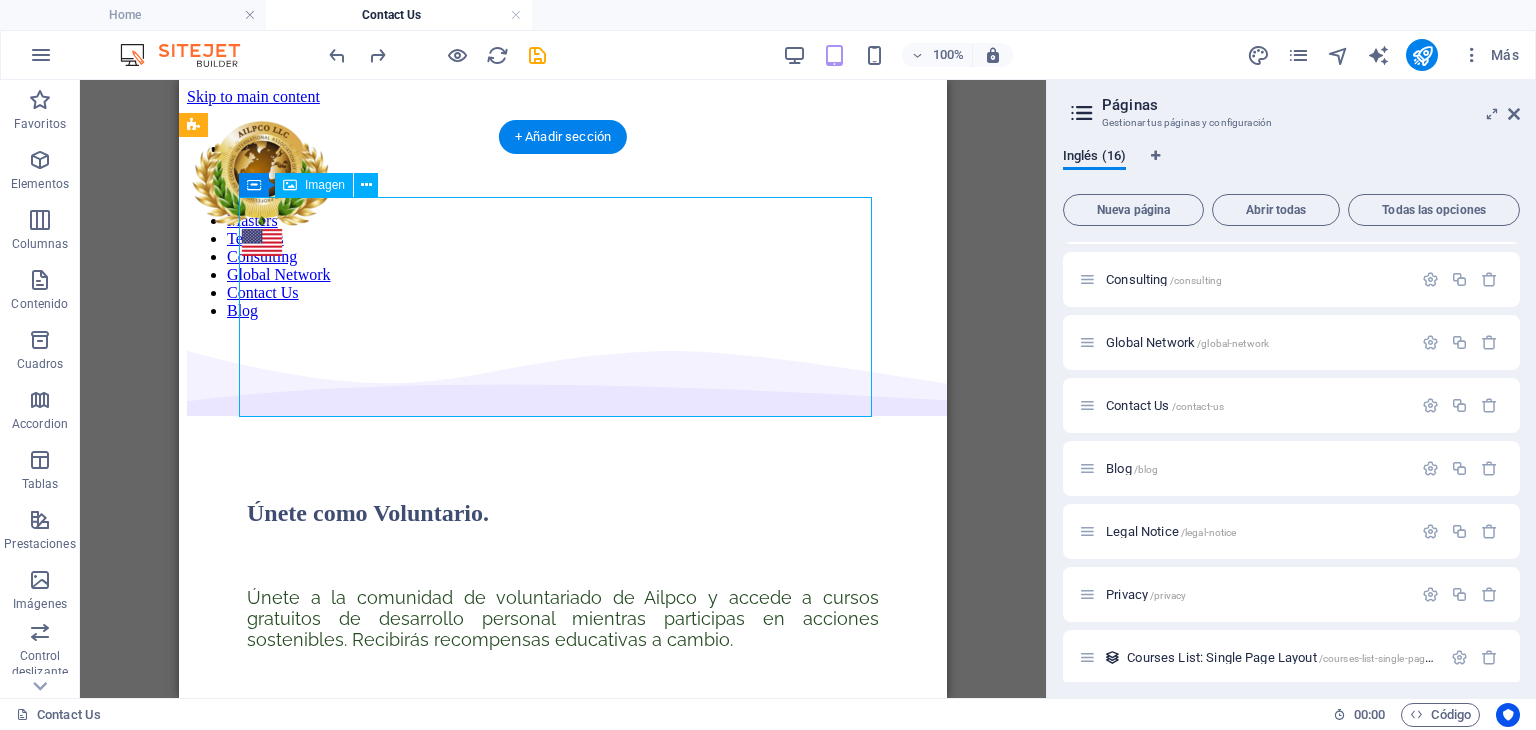 click at bounding box center (563, 818) 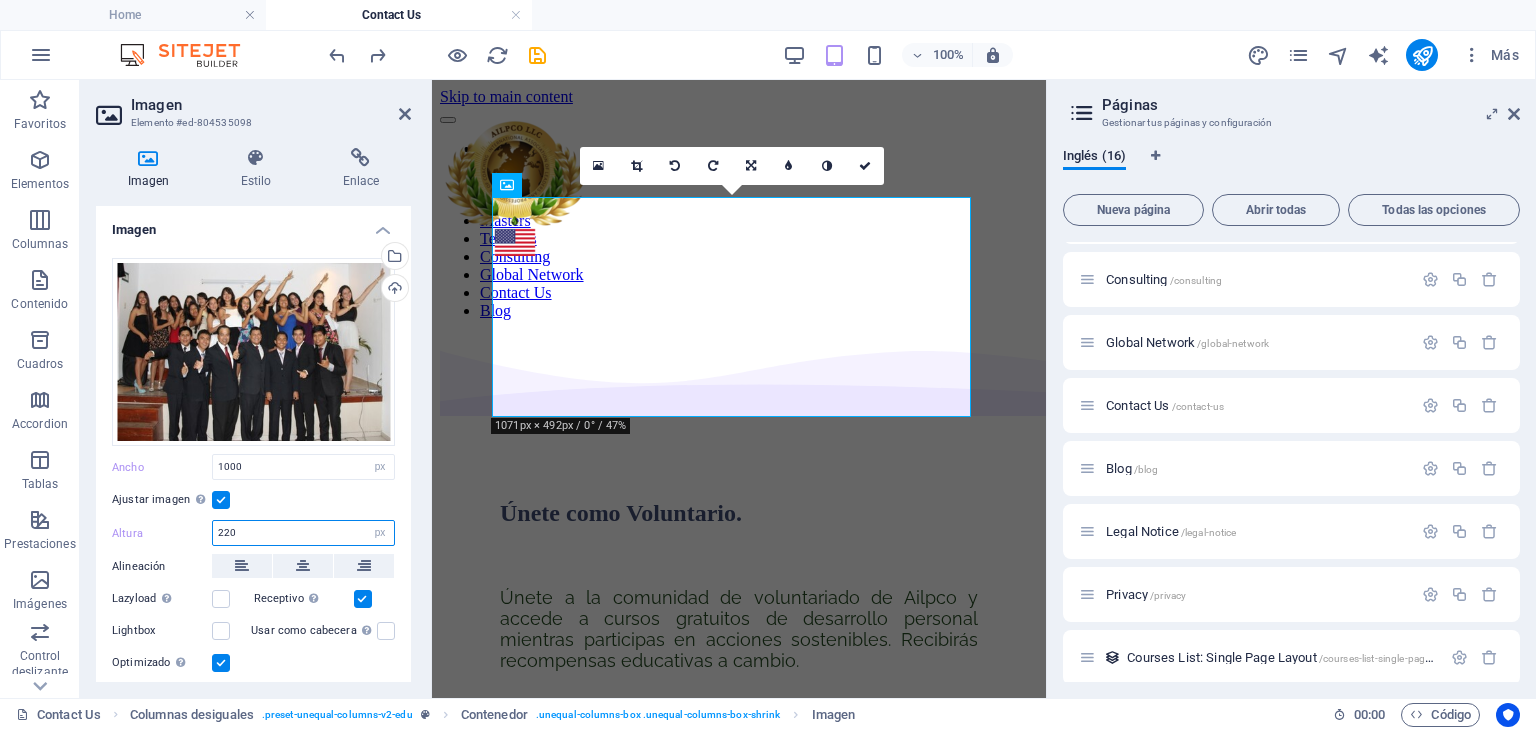 click on "220" at bounding box center [303, 533] 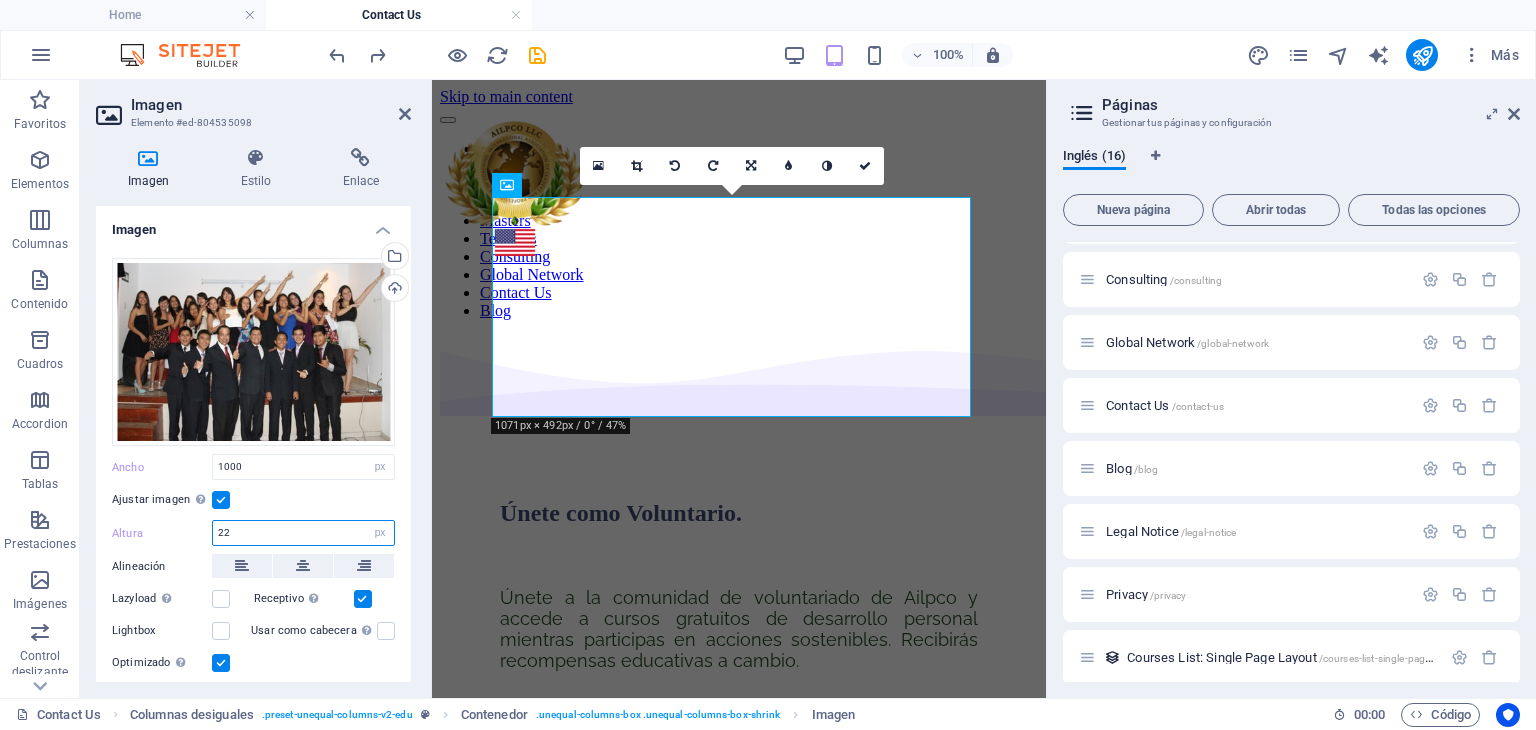 type on "2" 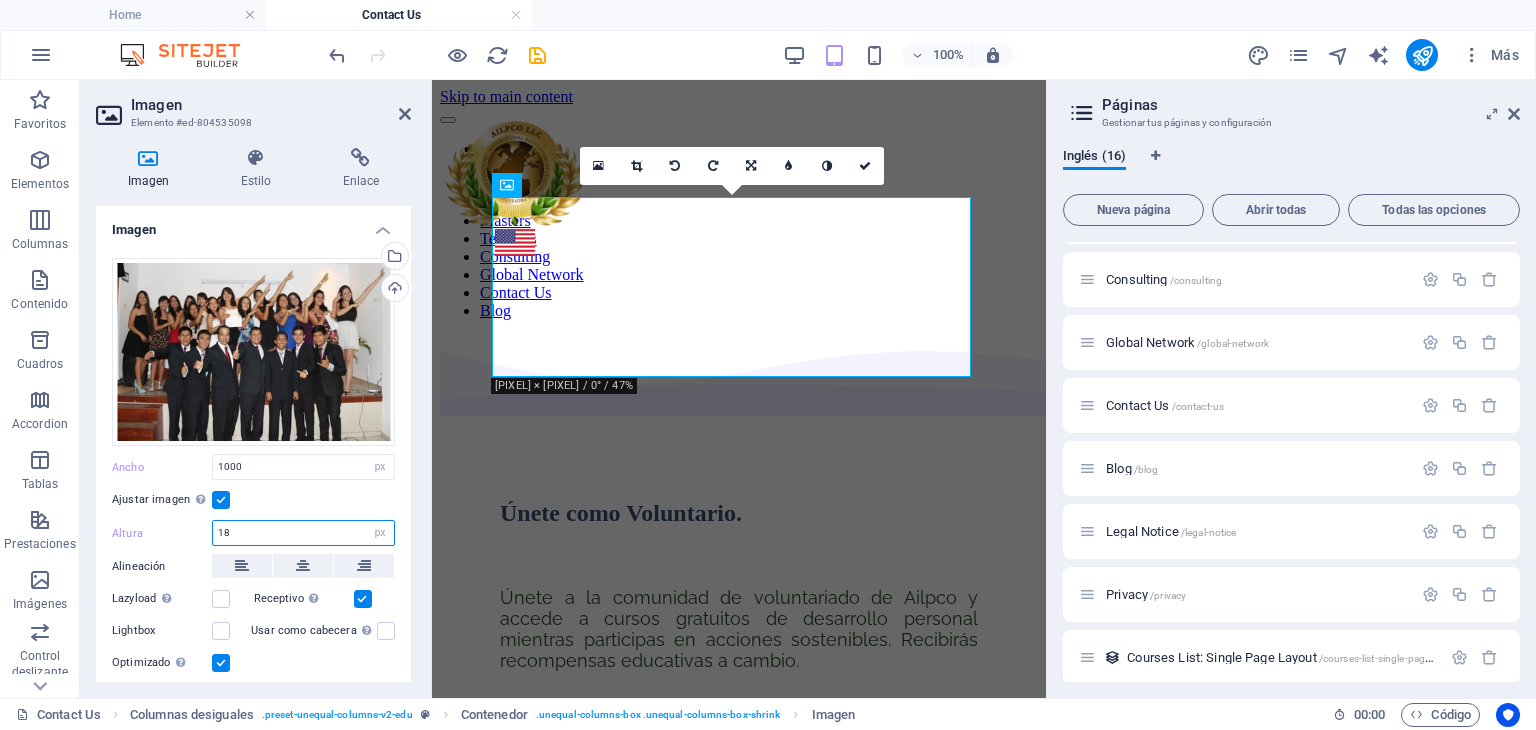 type on "1" 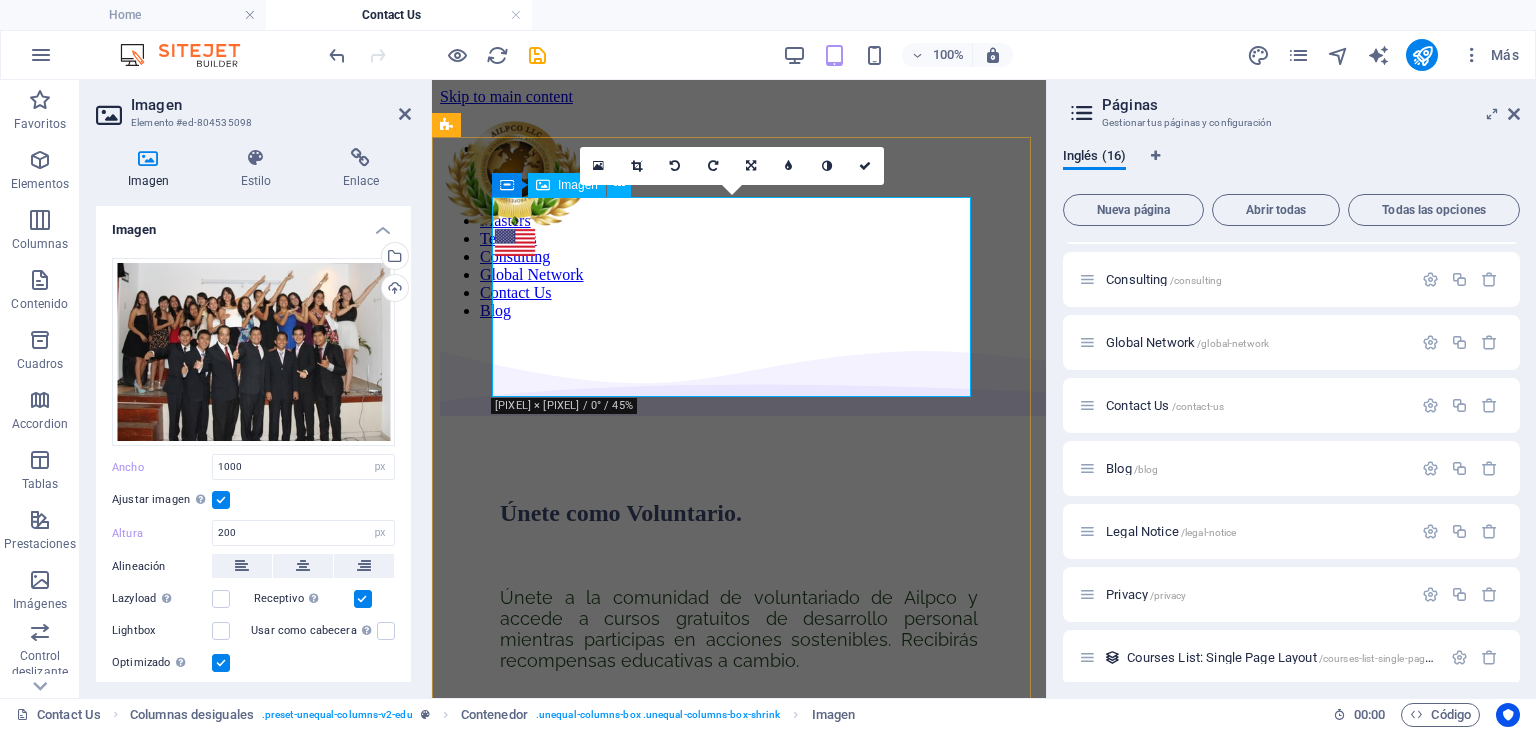 click at bounding box center [739, 829] 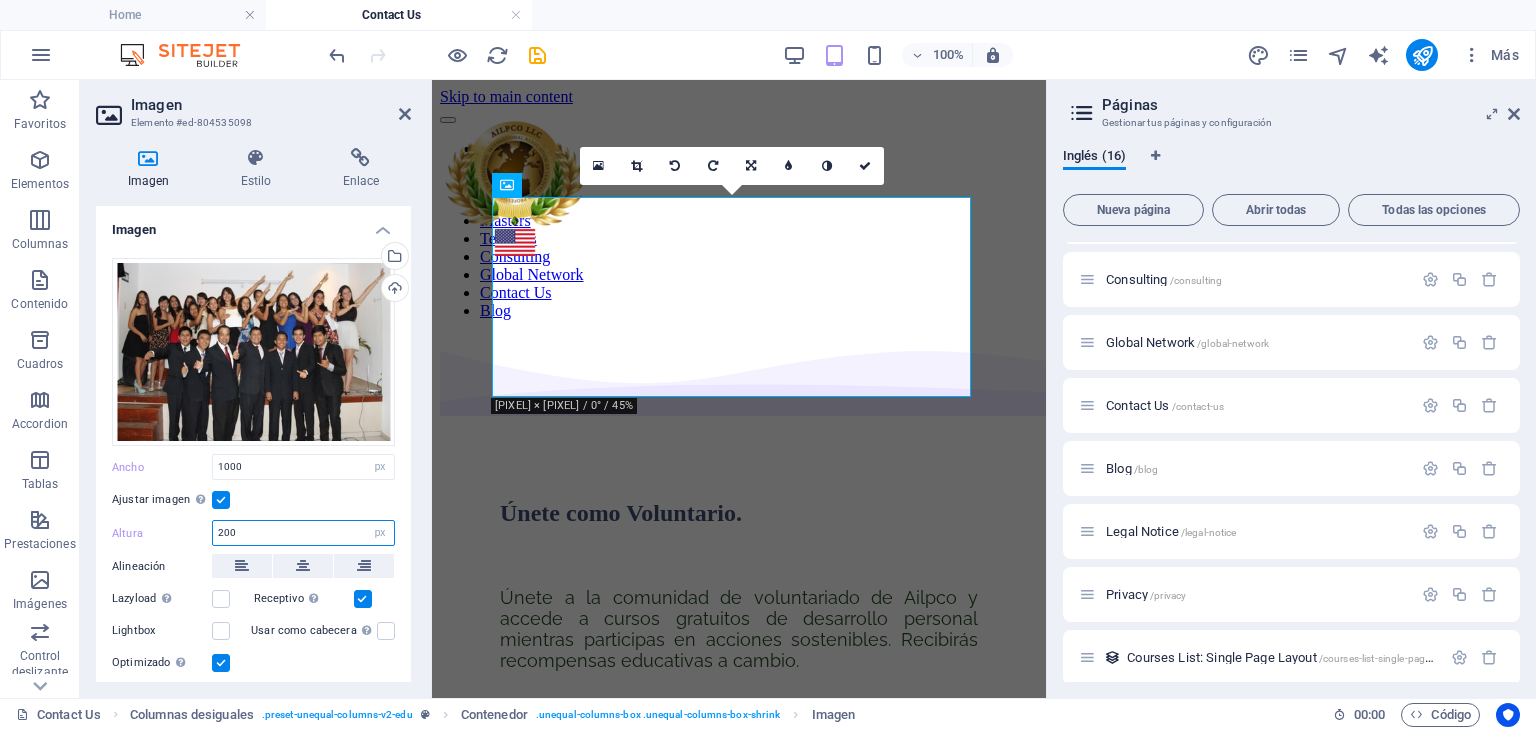 click on "200" at bounding box center [303, 533] 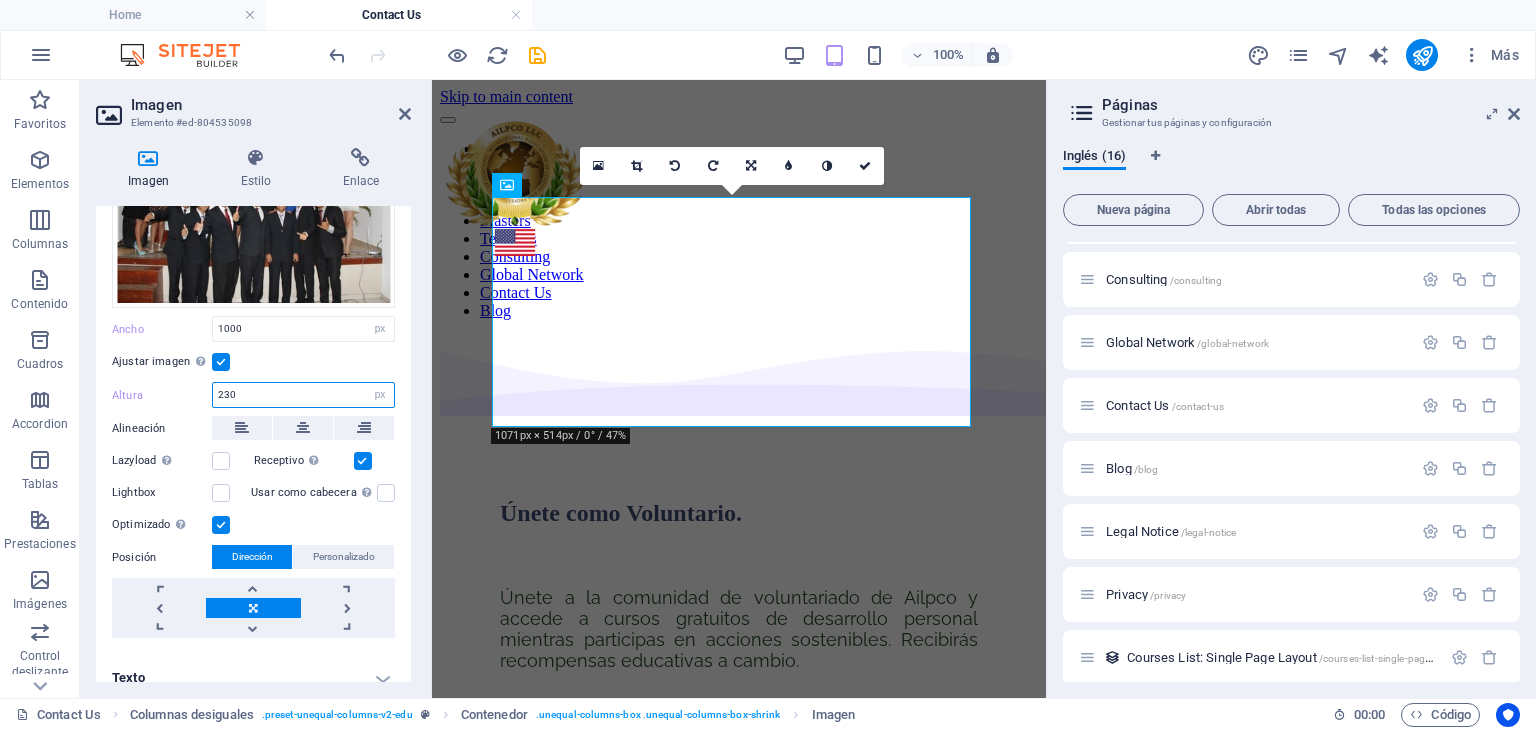 scroll, scrollTop: 155, scrollLeft: 0, axis: vertical 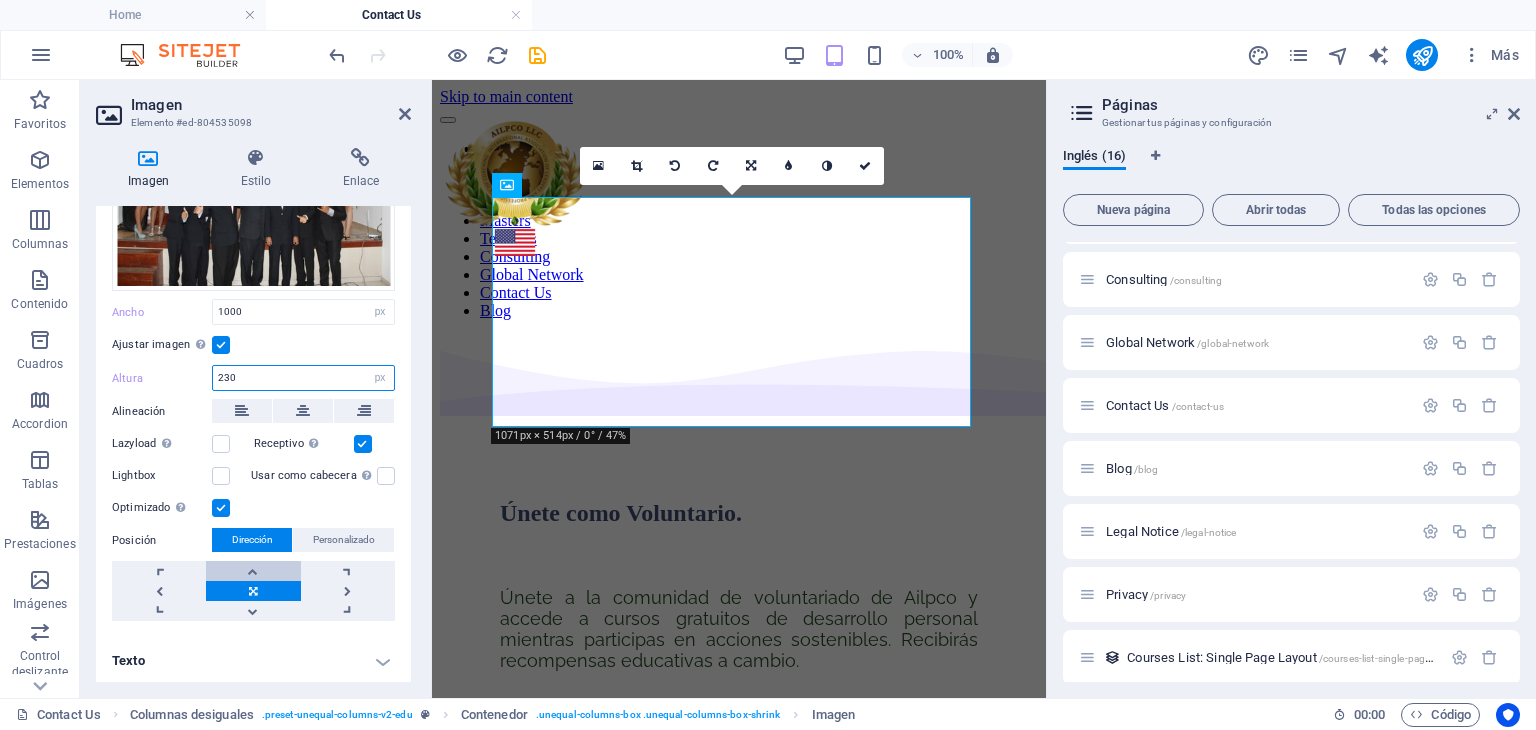 type on "230" 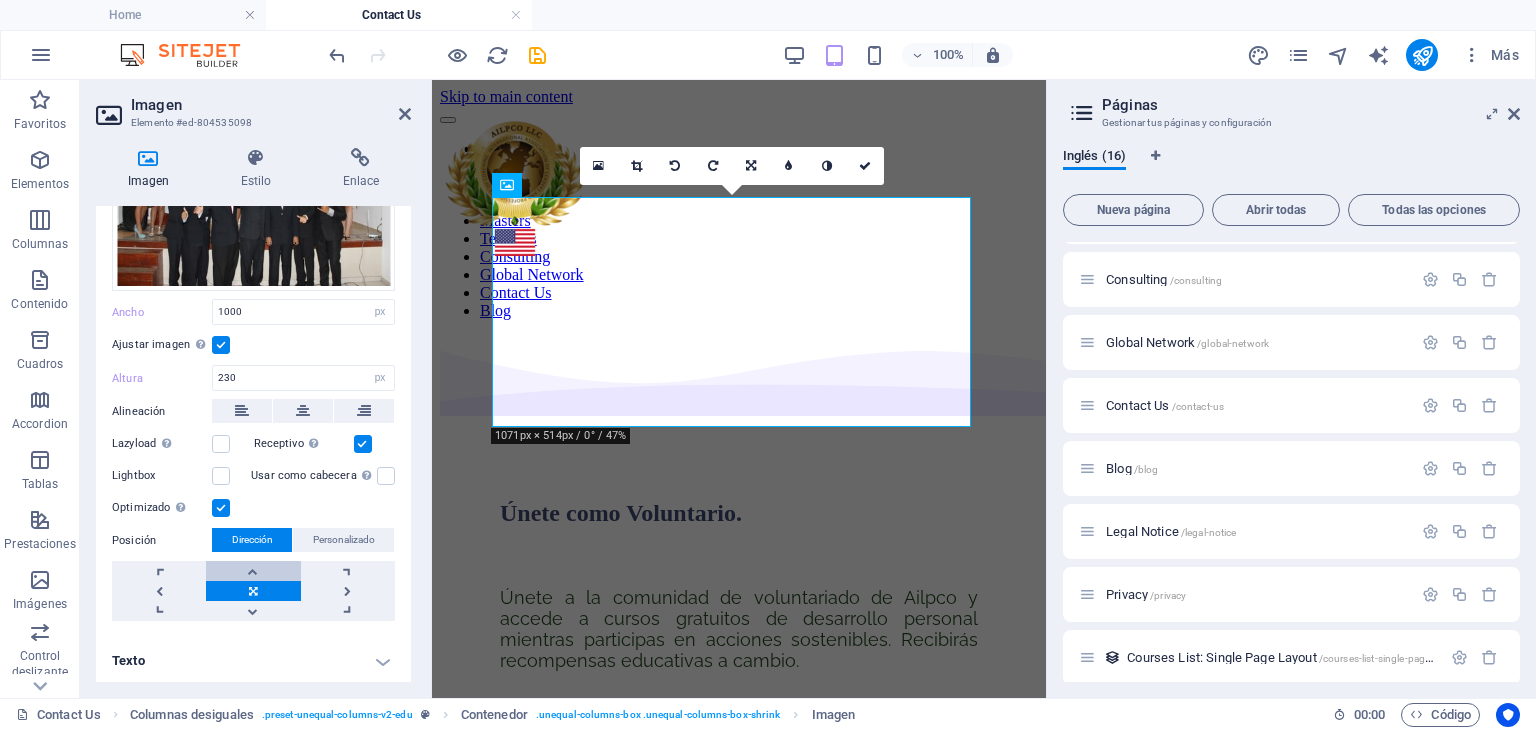 click at bounding box center (253, 571) 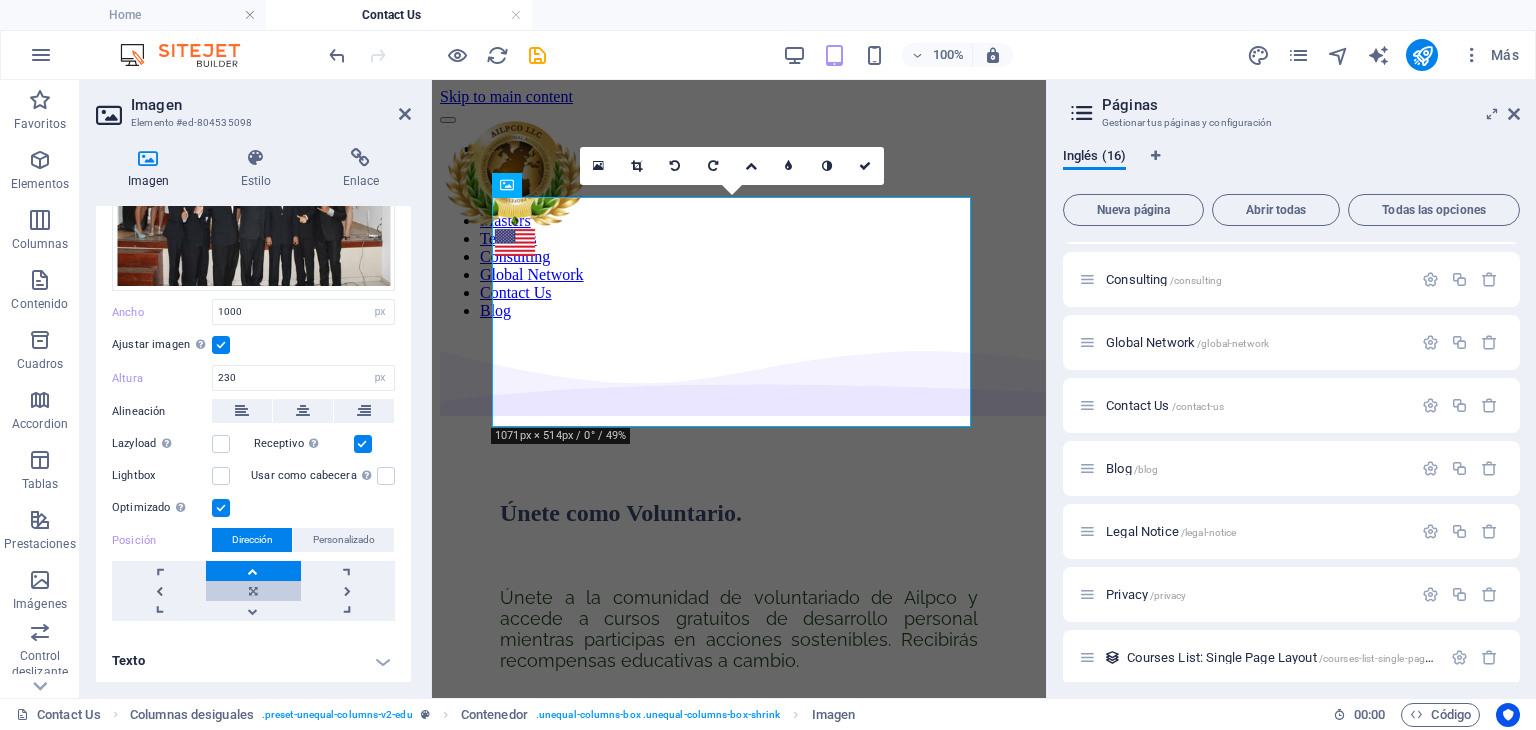 click at bounding box center (253, 591) 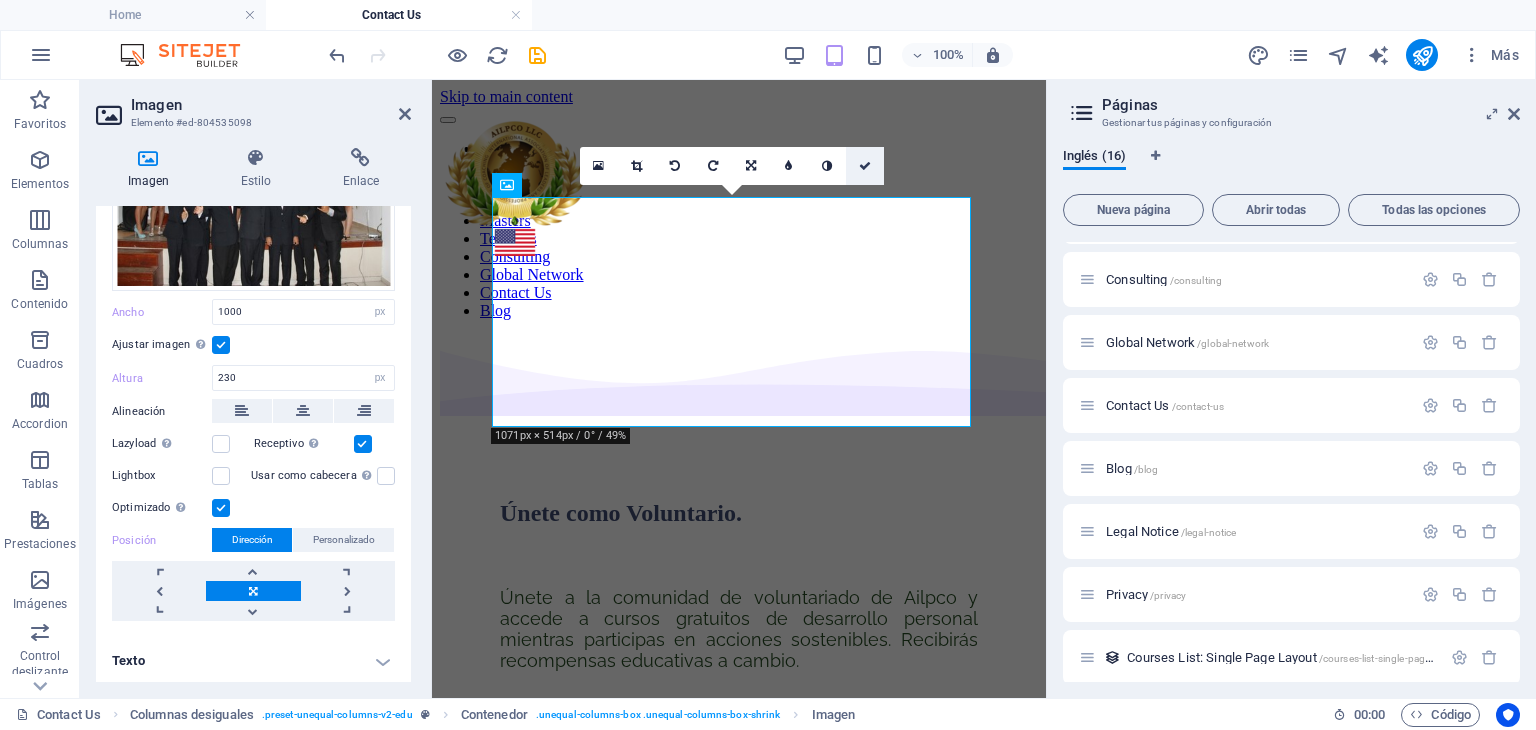 click at bounding box center [865, 166] 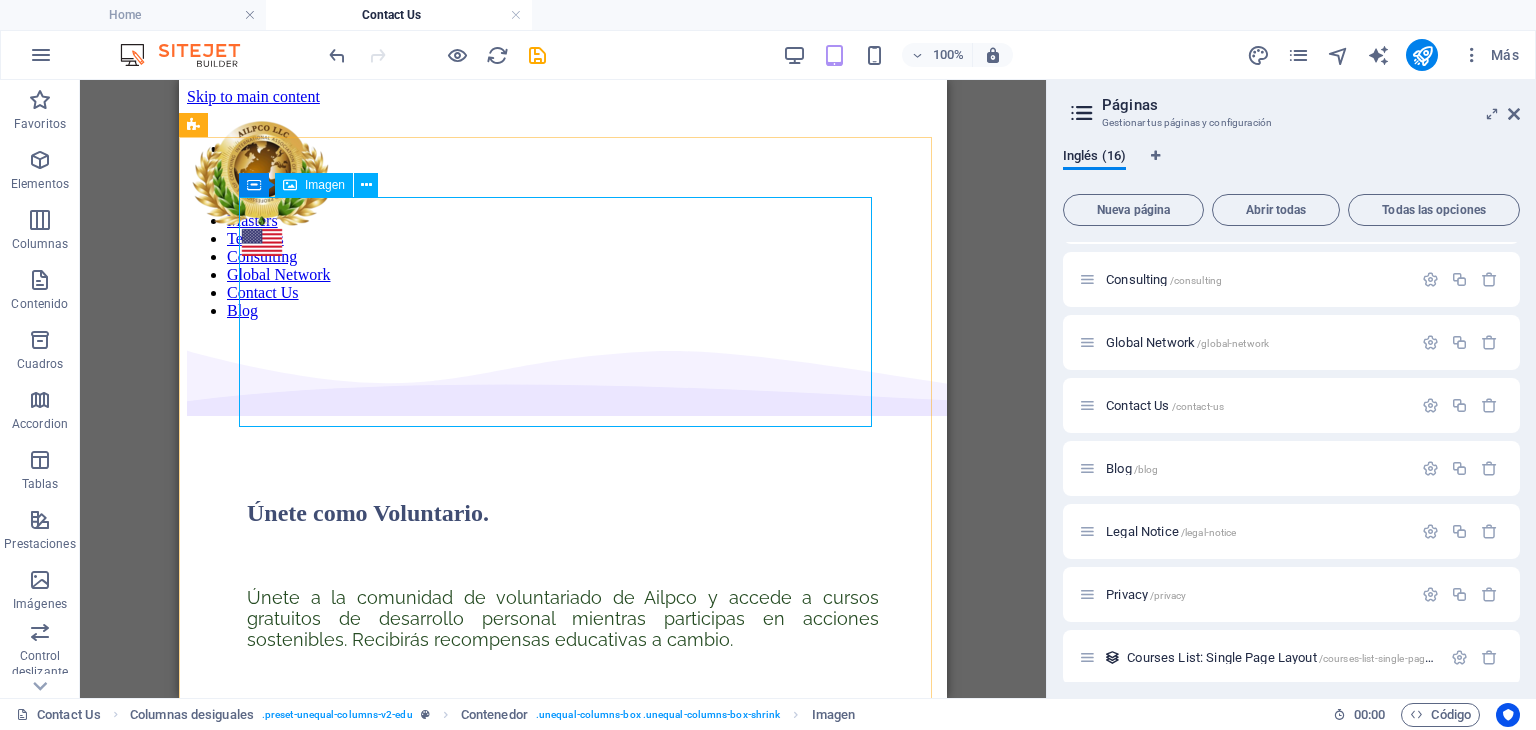 click on "Imagen" at bounding box center (325, 185) 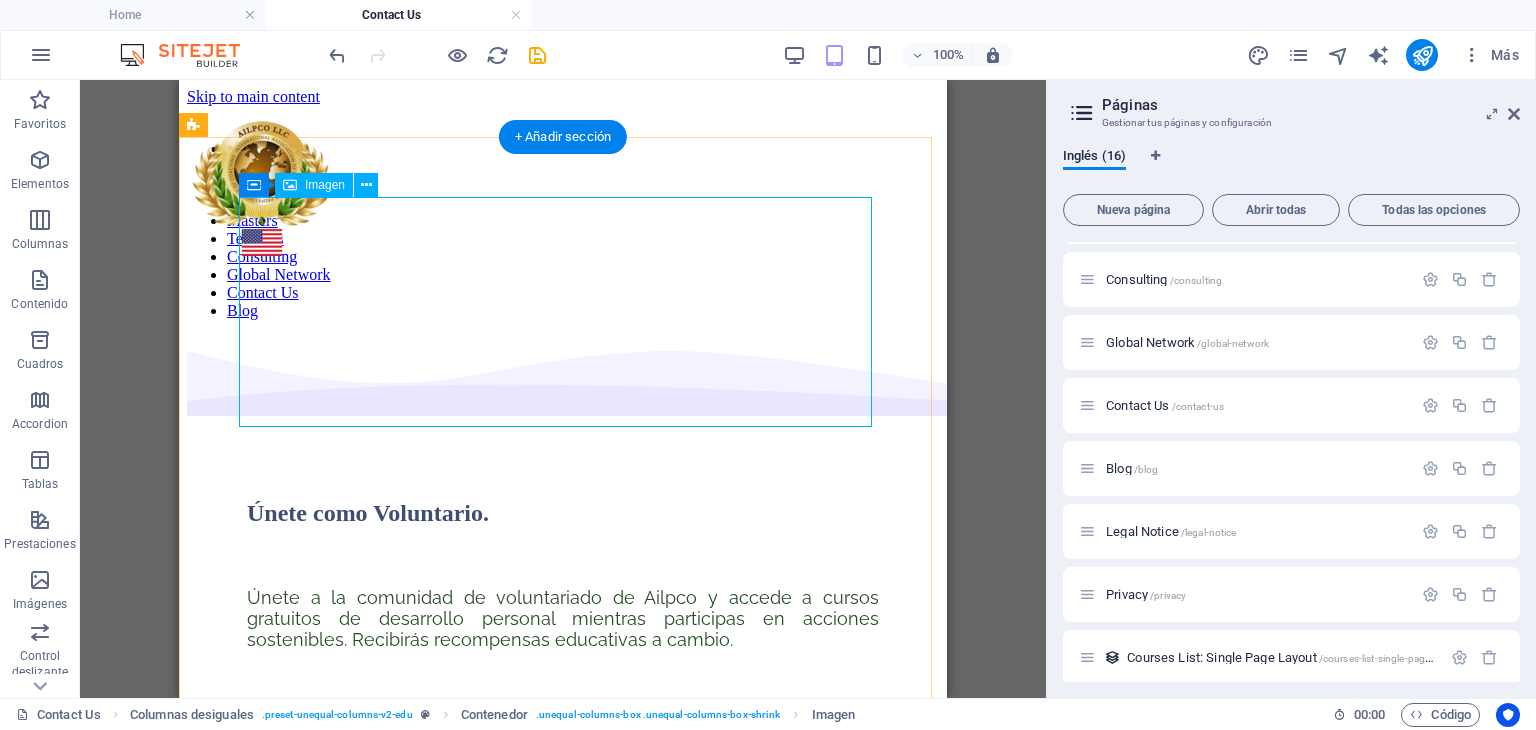 click at bounding box center (563, 823) 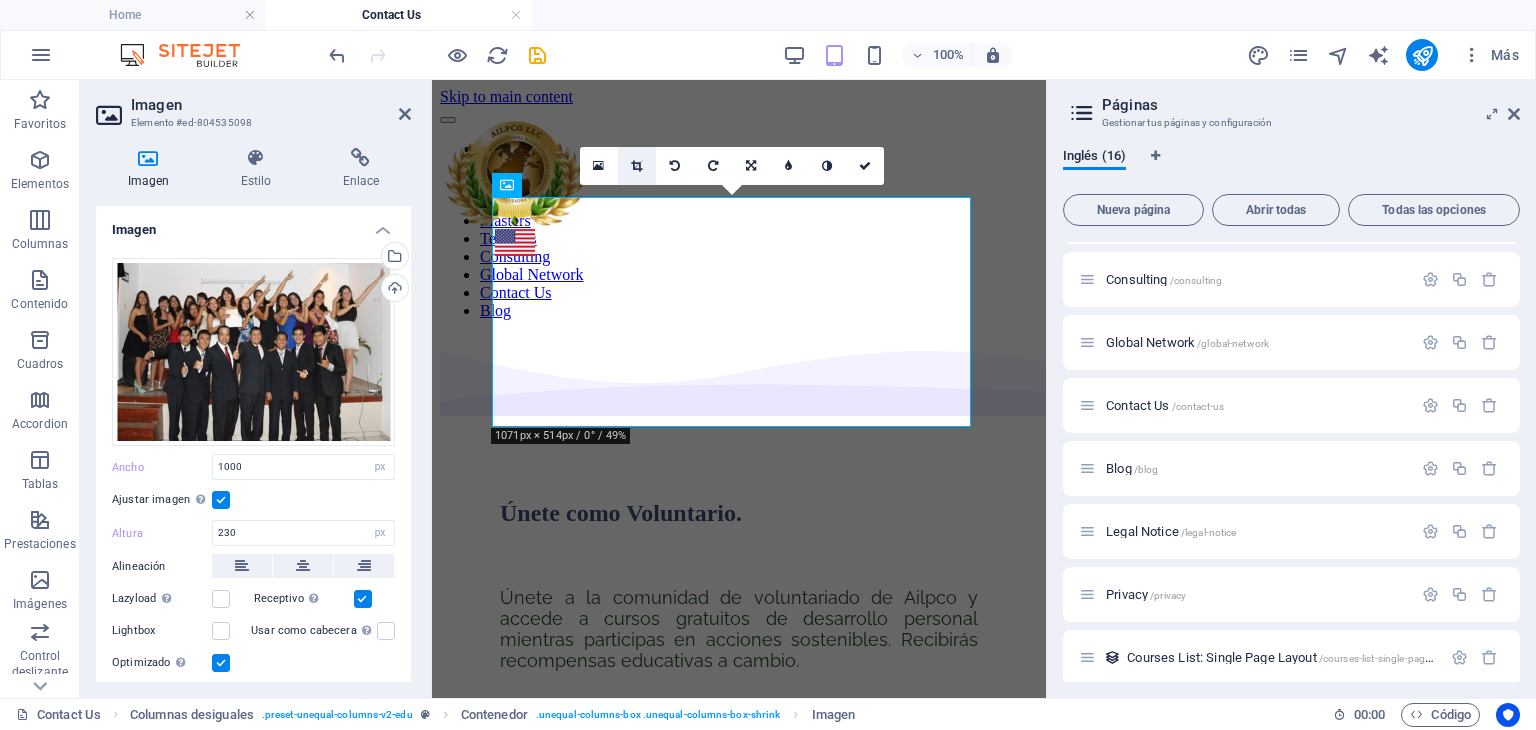 click at bounding box center (636, 166) 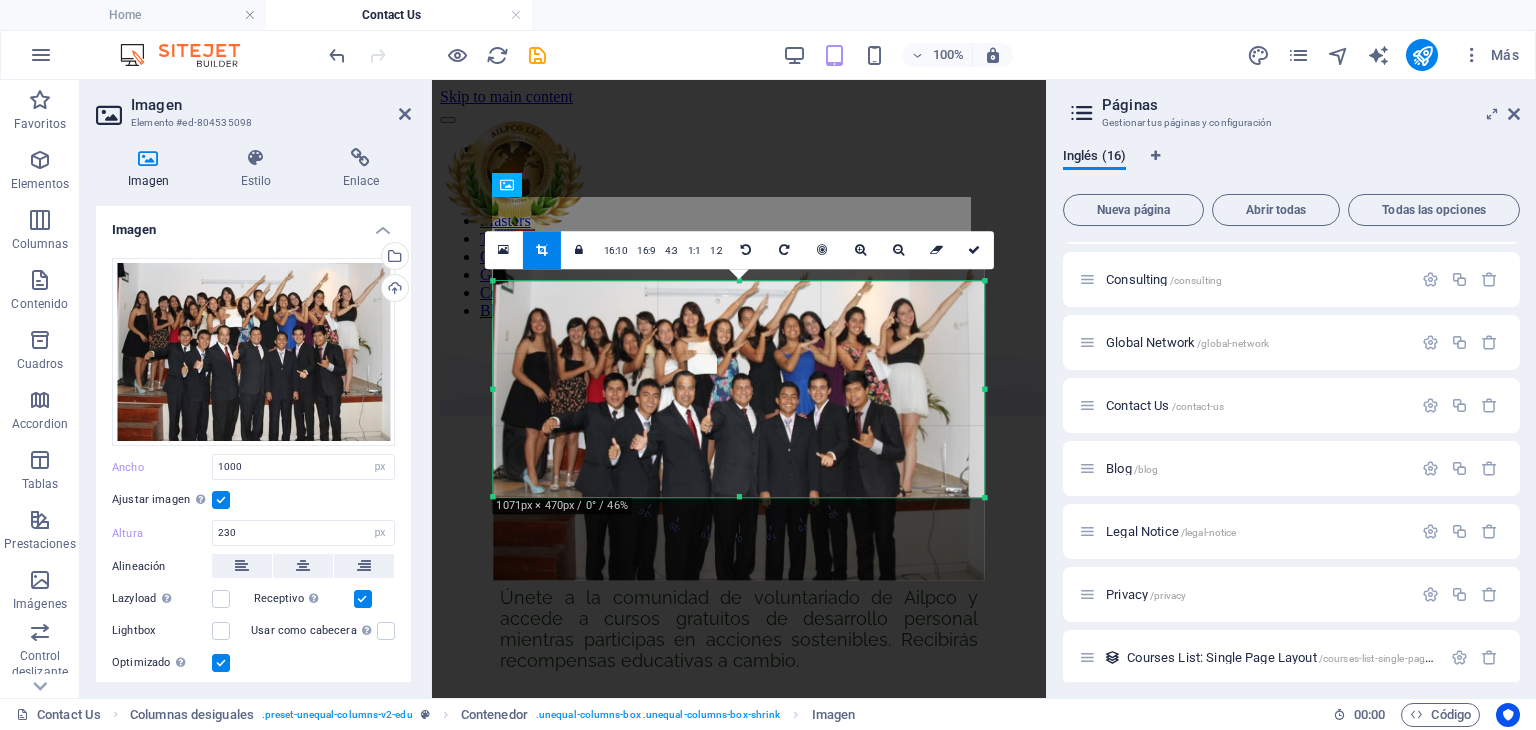 drag, startPoint x: 811, startPoint y: 328, endPoint x: 814, endPoint y: 358, distance: 30.149628 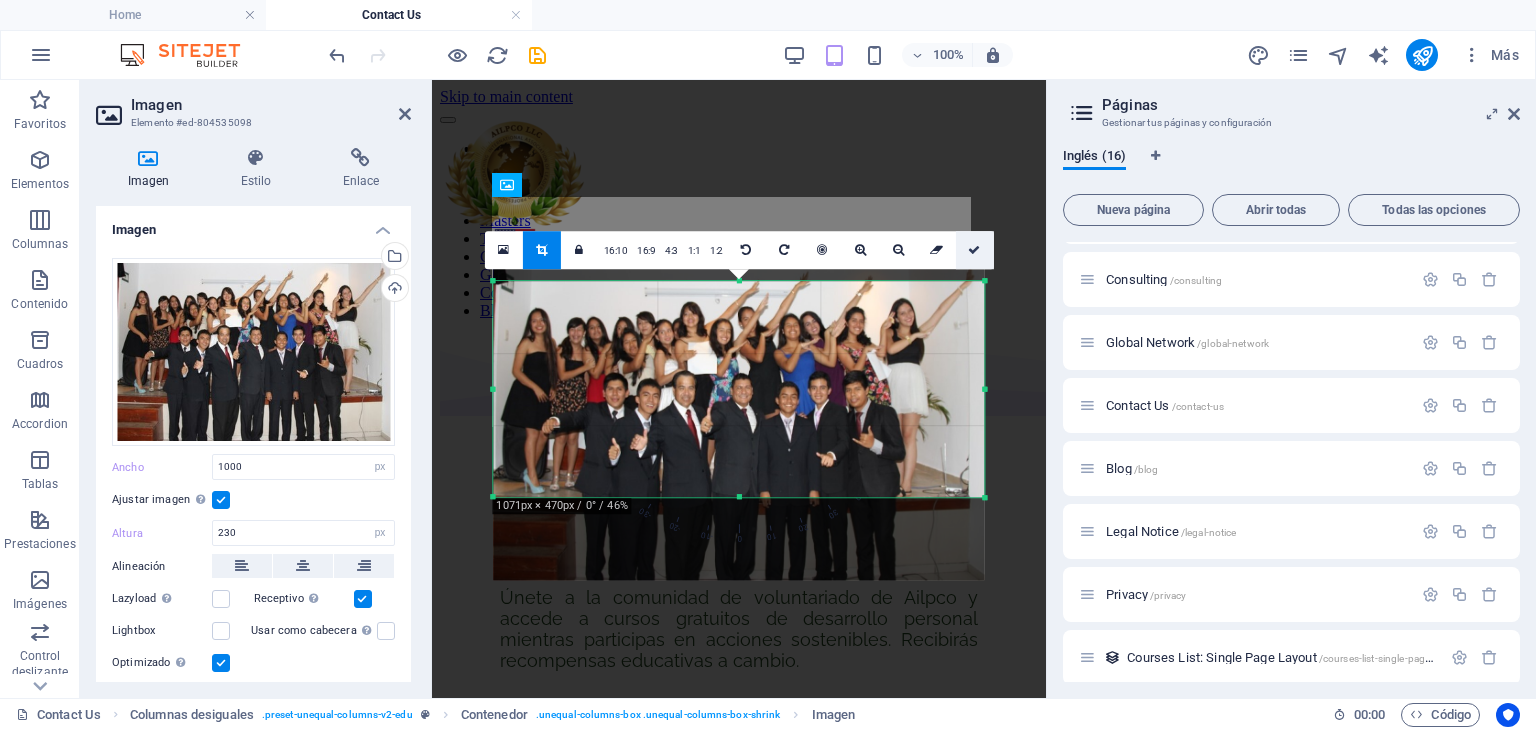click at bounding box center [974, 250] 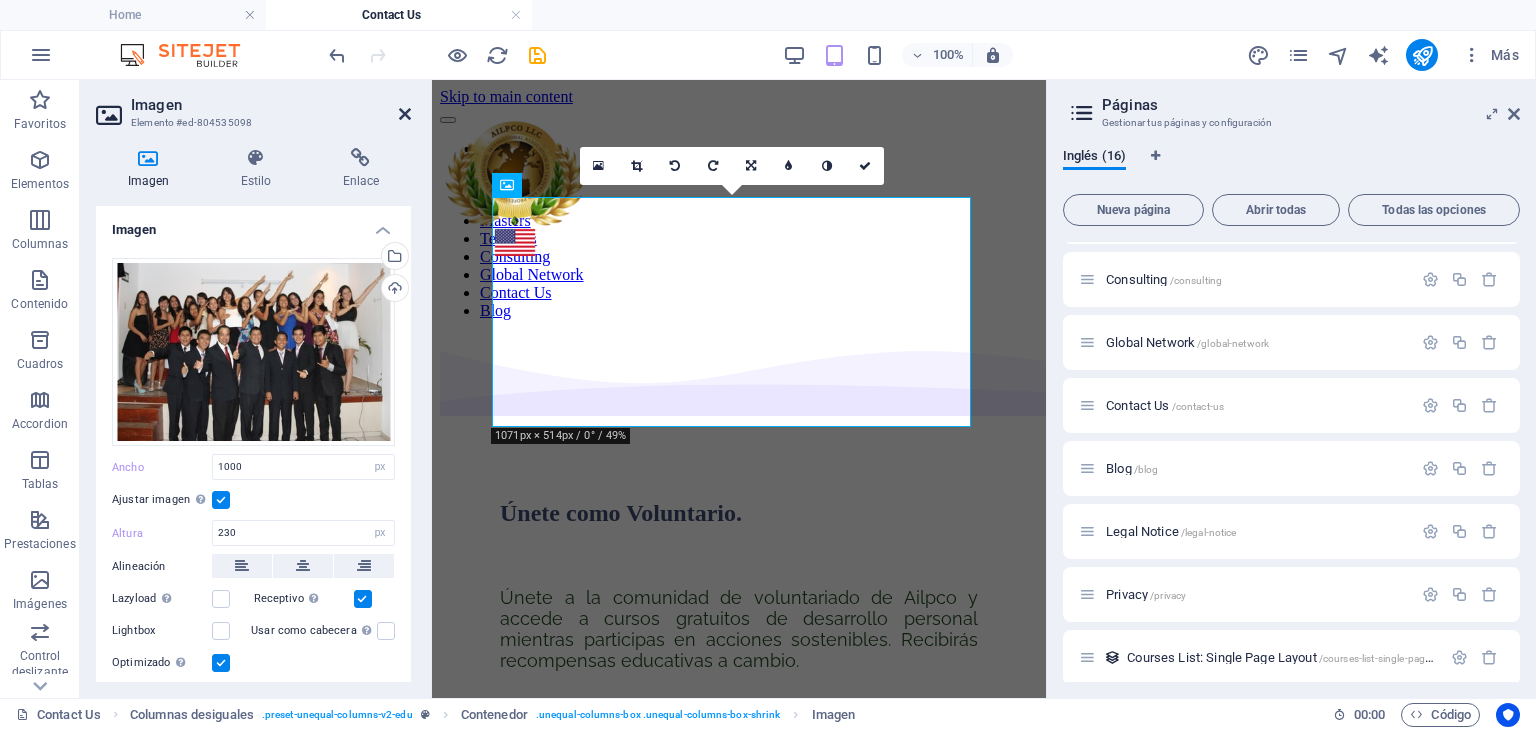 click at bounding box center (405, 114) 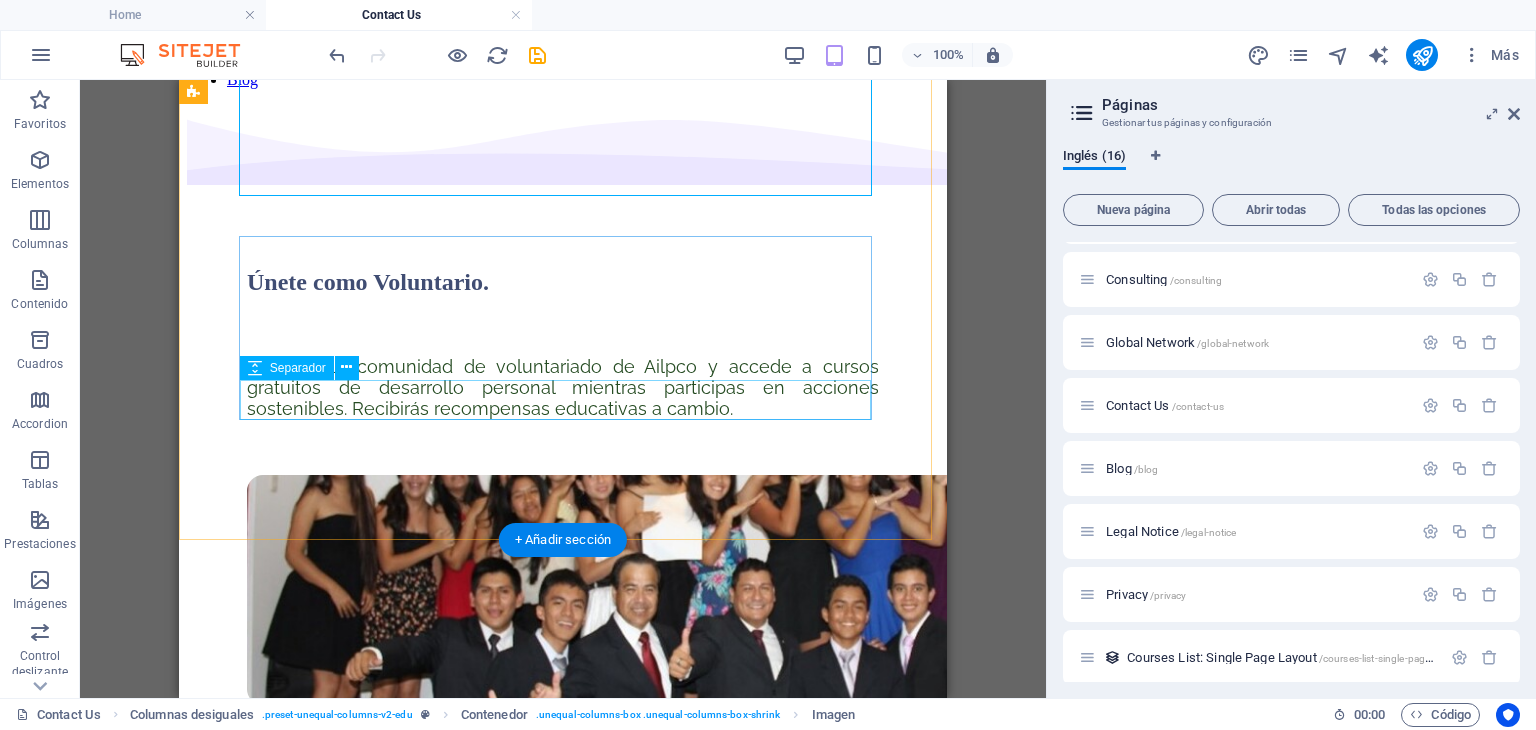scroll, scrollTop: 200, scrollLeft: 0, axis: vertical 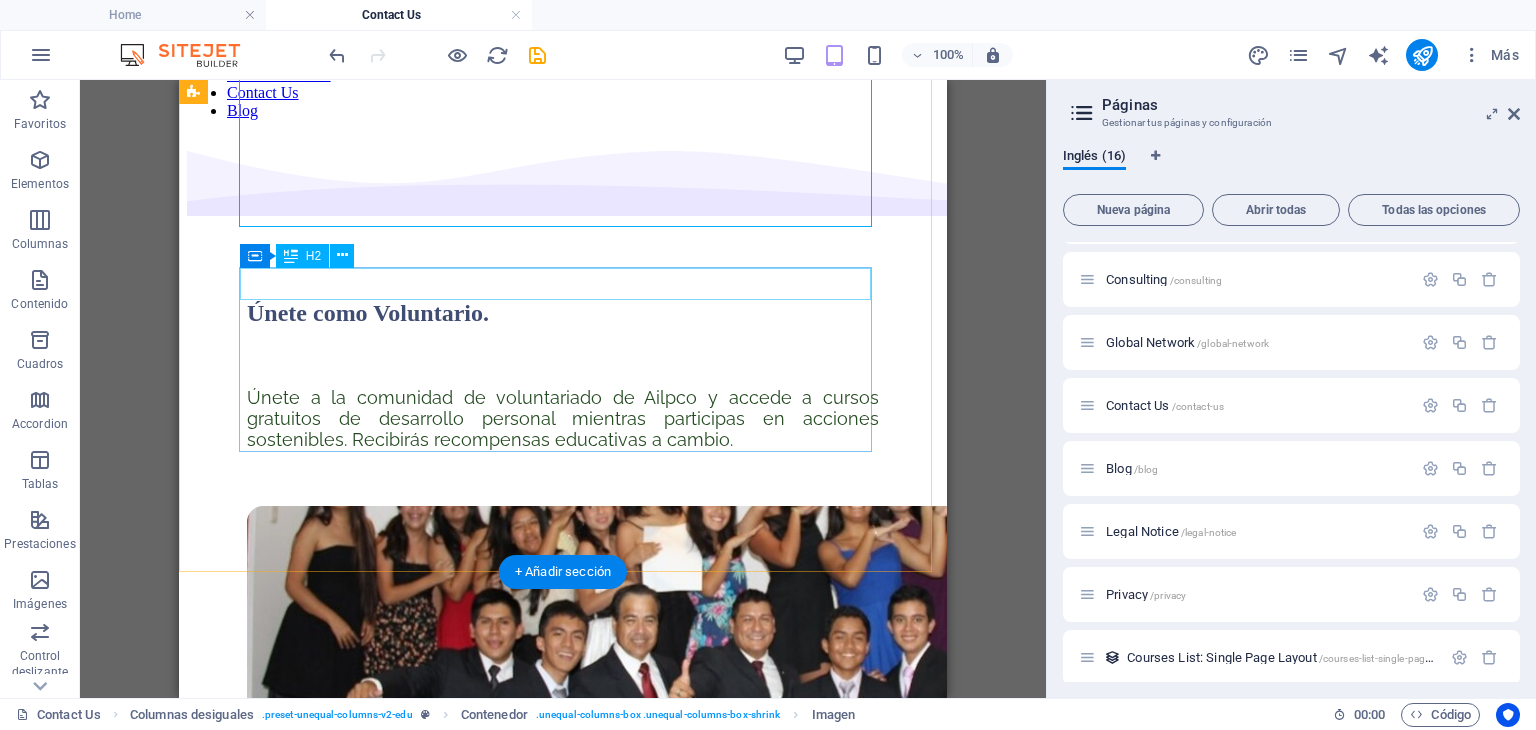 click on "Únete como Voluntario." at bounding box center [563, 313] 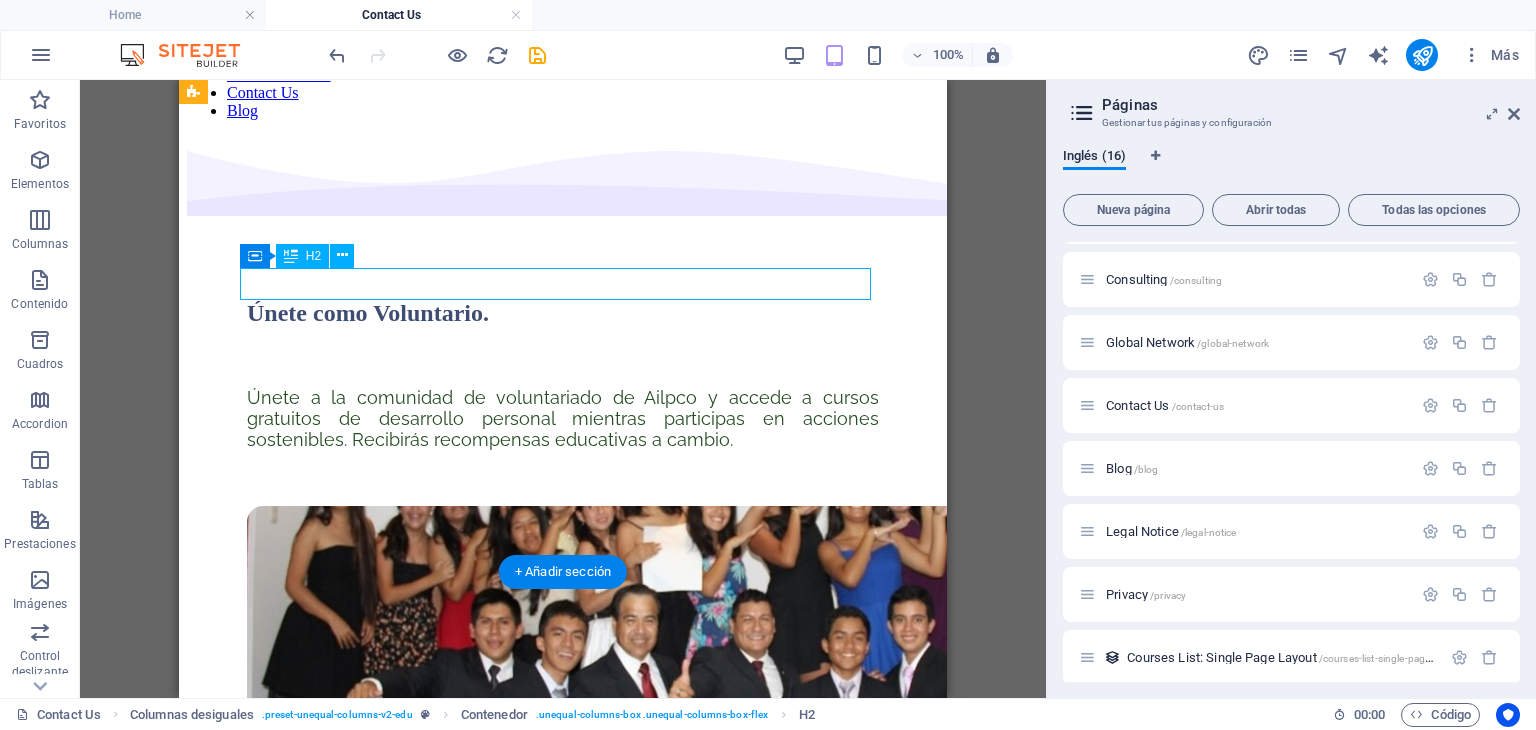 click on "Únete como Voluntario." at bounding box center [563, 313] 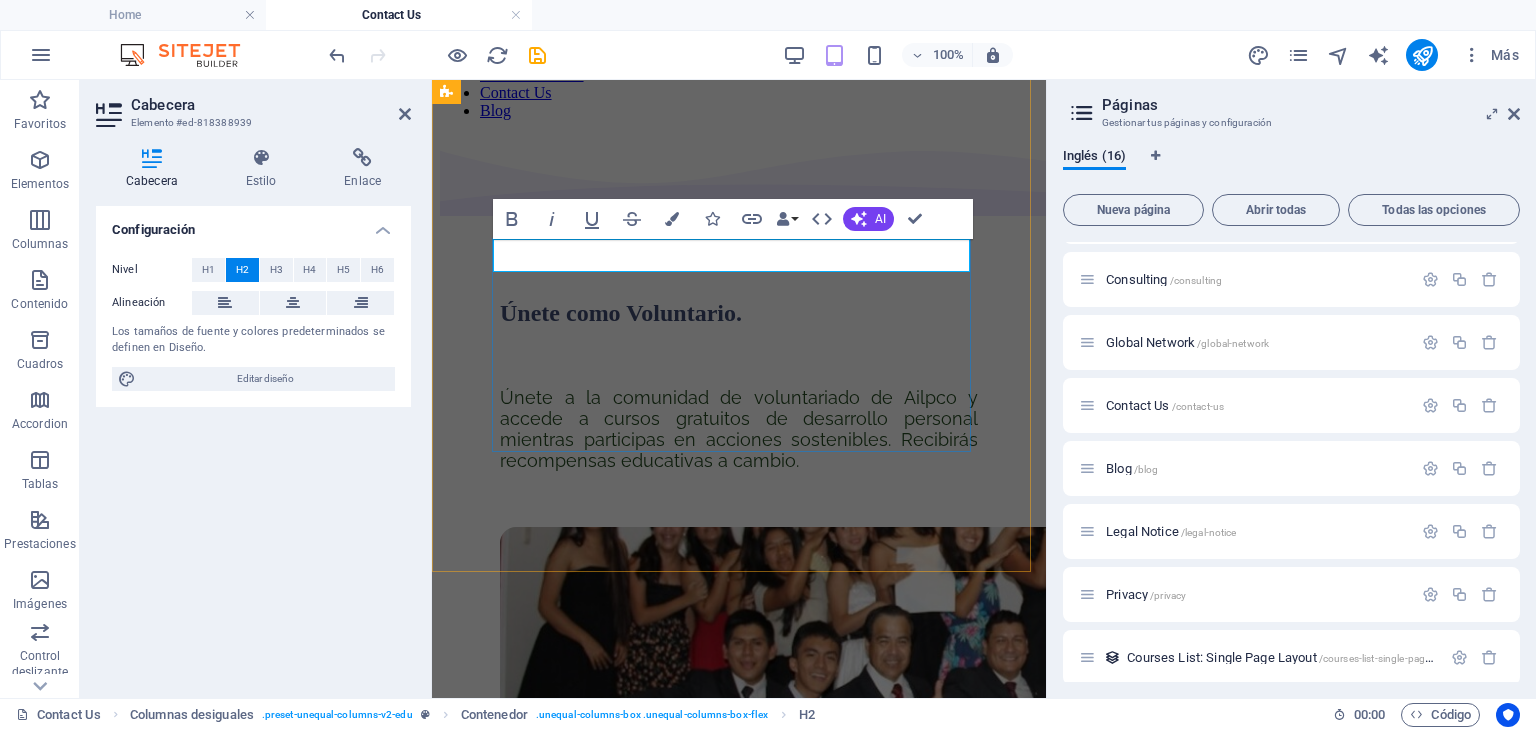 scroll, scrollTop: 228, scrollLeft: 0, axis: vertical 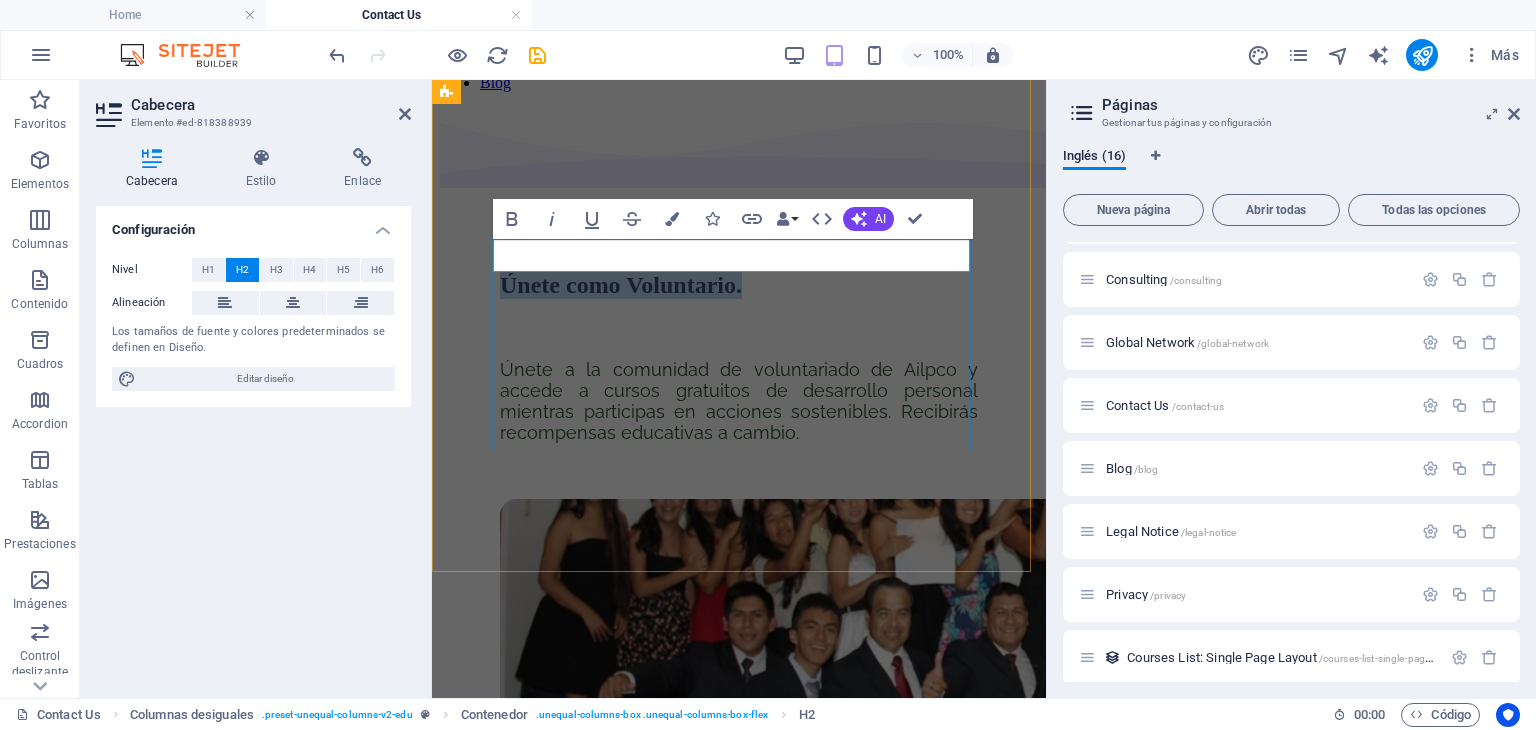 click on "Únete como Voluntario." at bounding box center (621, 285) 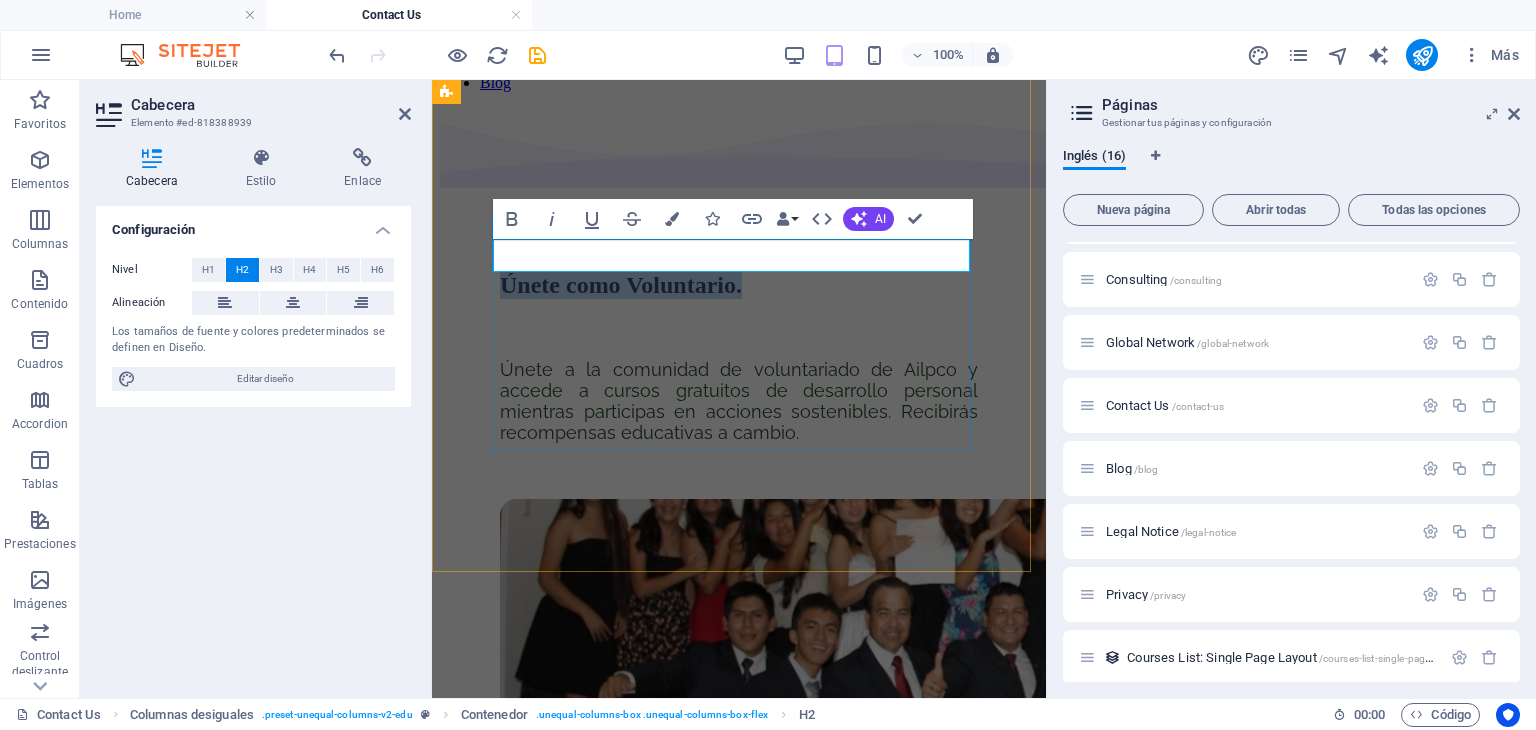 click on "Únete como Voluntario." at bounding box center [621, 285] 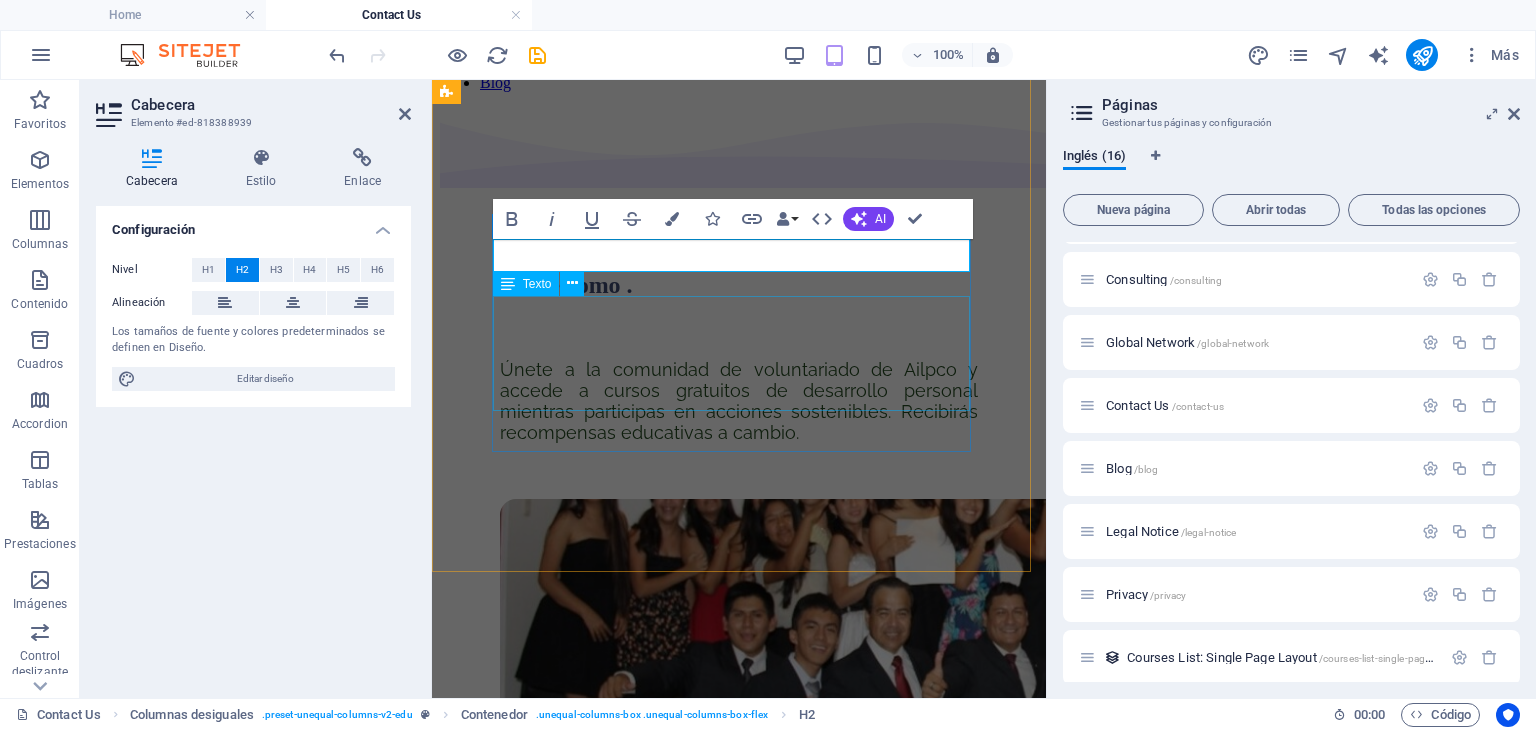 type 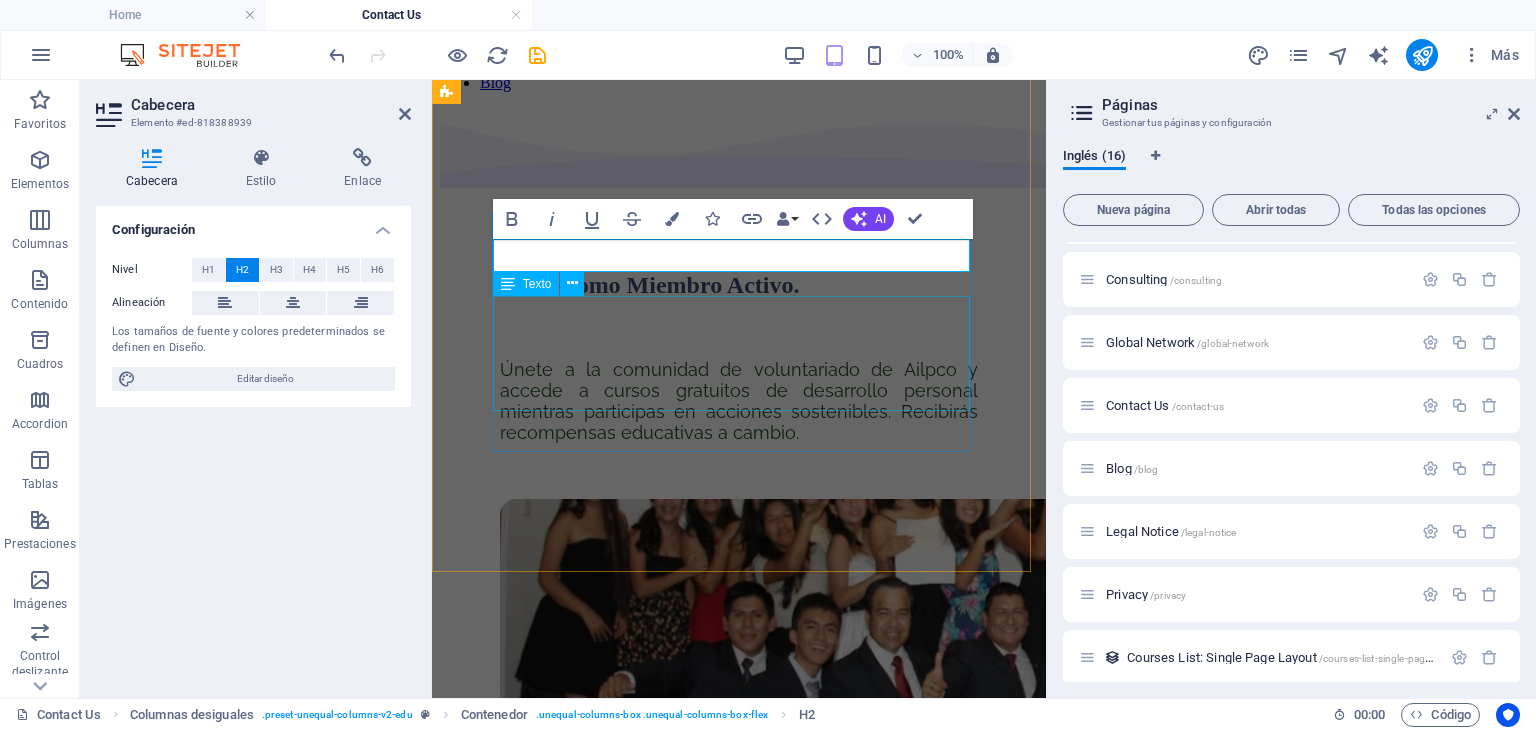 click on "Únete a la comunidad de voluntariado de Ailpco y accede a cursos gratuitos de desarrollo personal mientras participas en acciones sostenibles. Recibirás recompensas educativas a cambio." at bounding box center (739, 401) 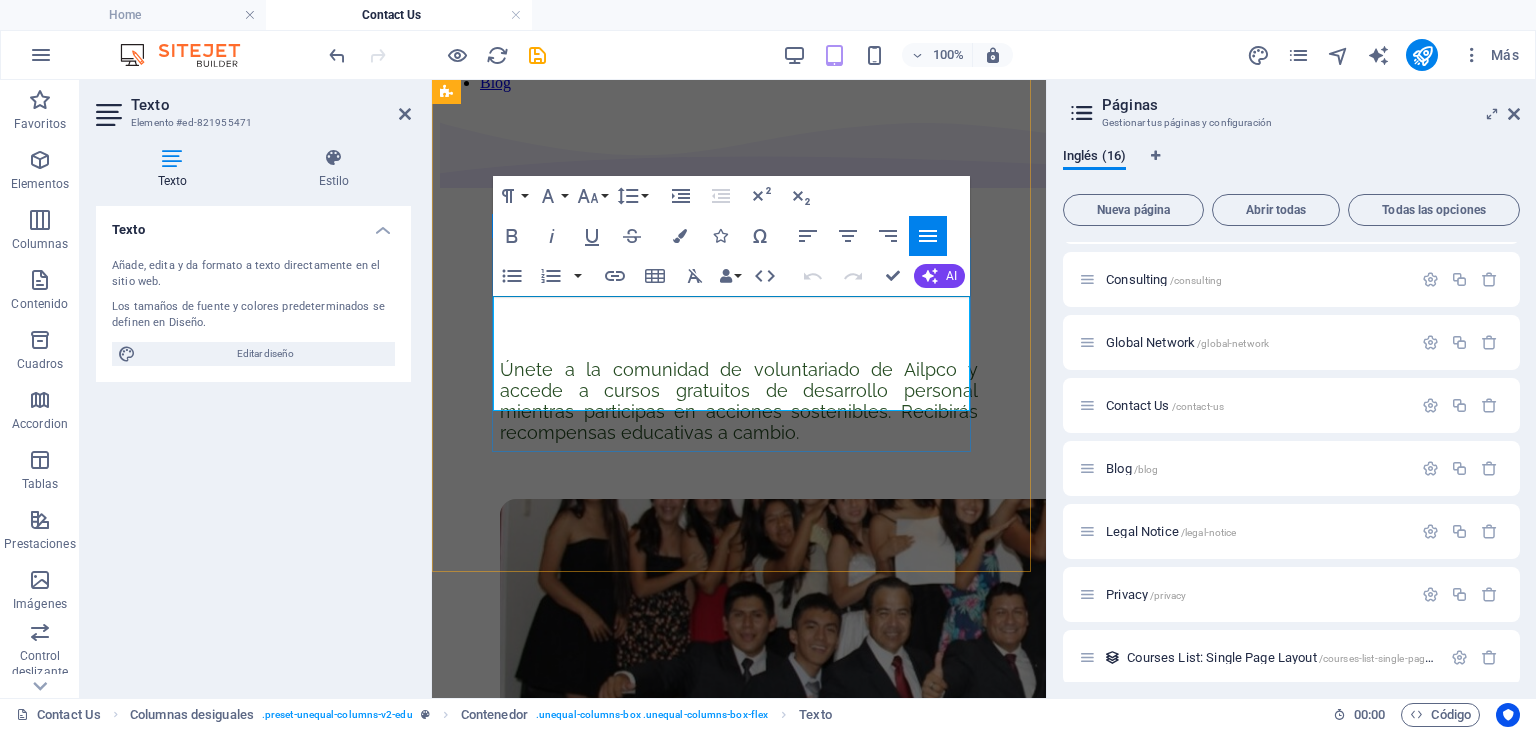 click on "Únete a la comunidad de voluntariado de Ailpco y accede a cursos gratuitos de desarrollo personal mientras participas en acciones sostenibles. Recibirás recompensas educativas a cambio." at bounding box center [739, 401] 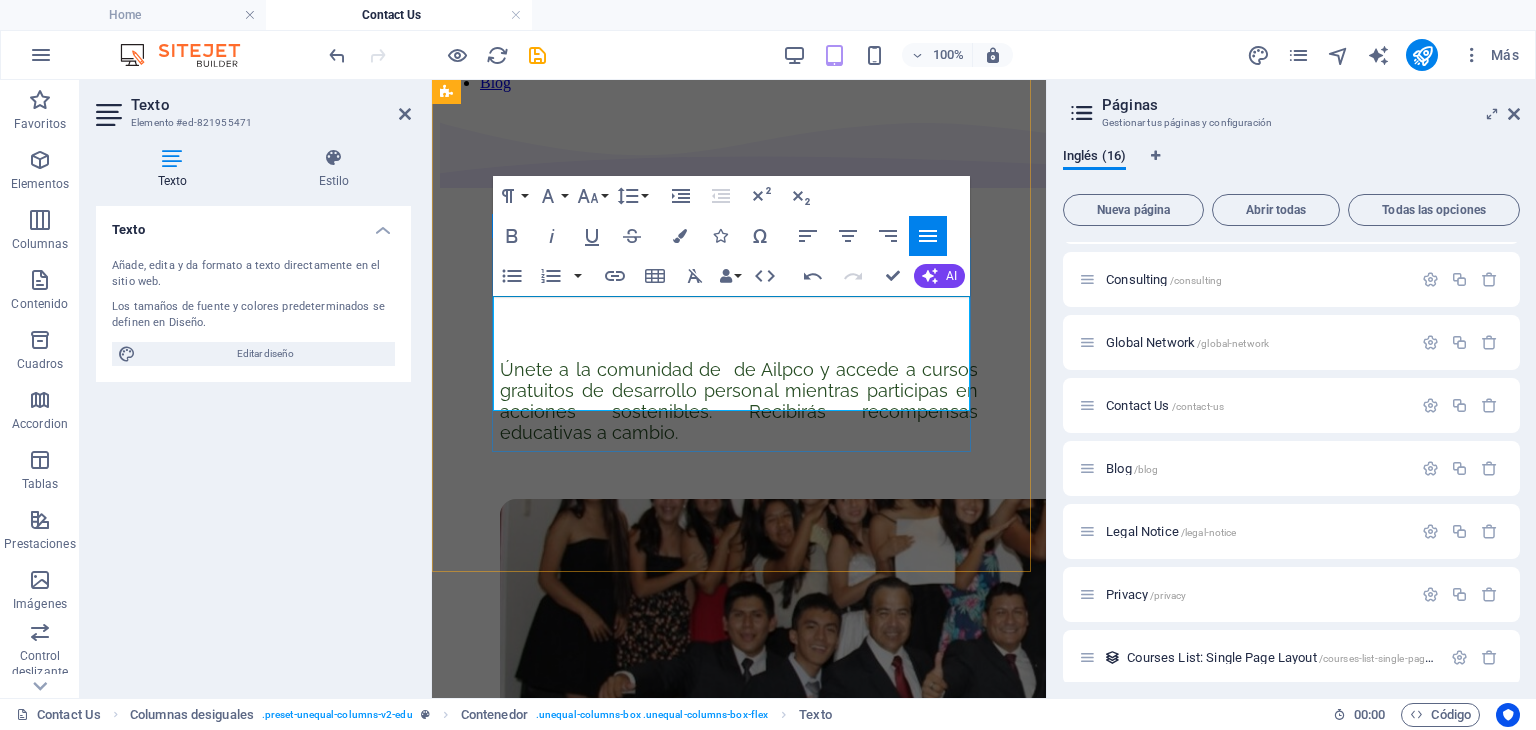 type 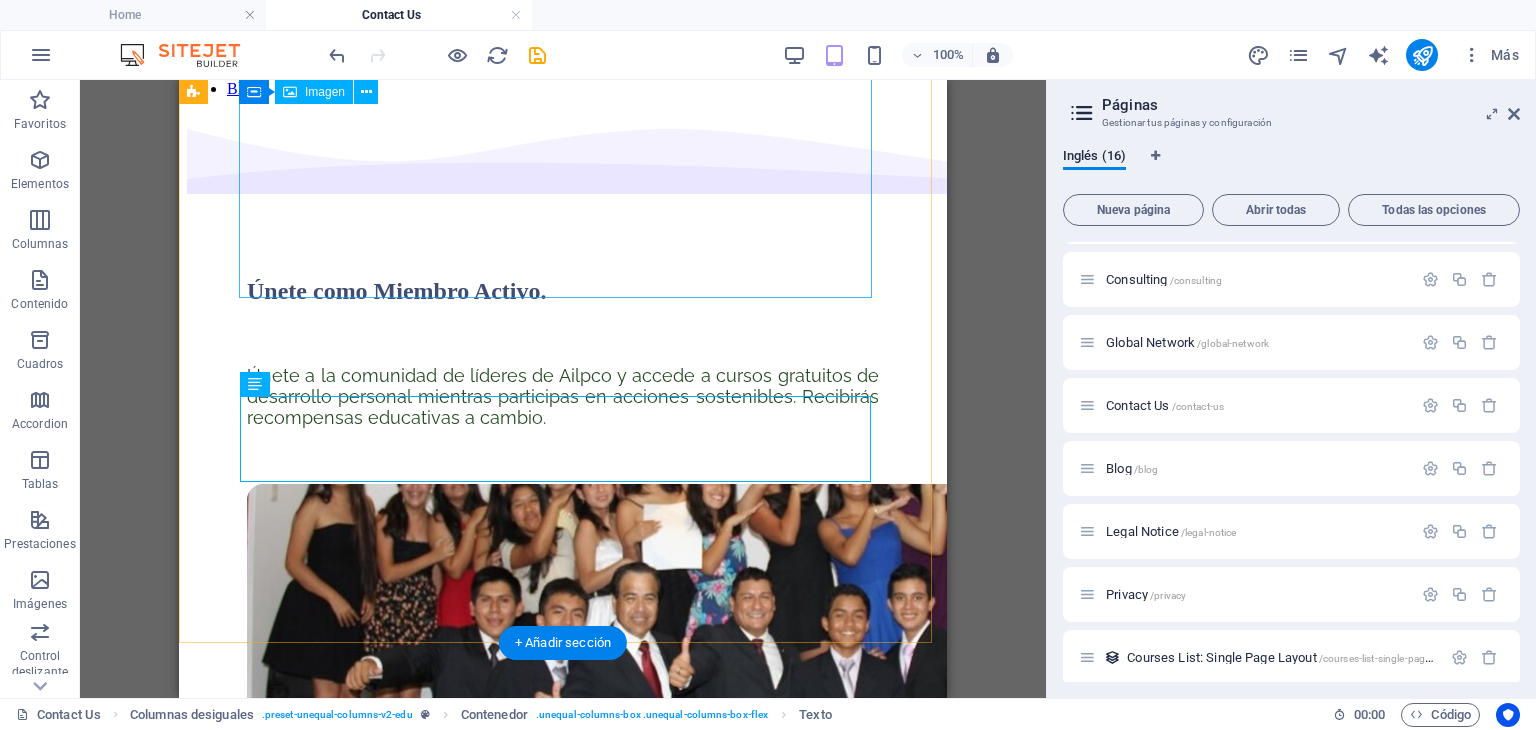 scroll, scrollTop: 128, scrollLeft: 0, axis: vertical 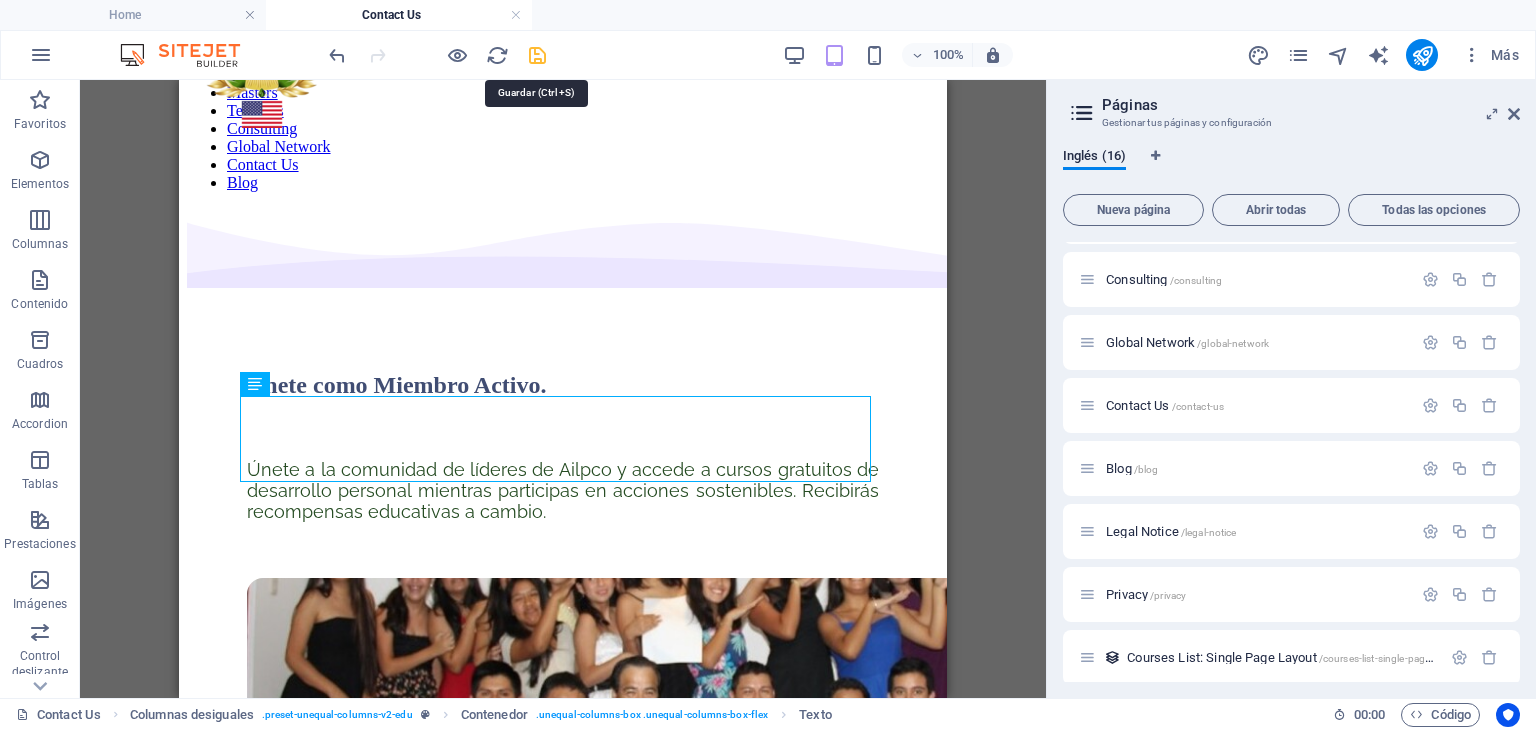 click at bounding box center (537, 55) 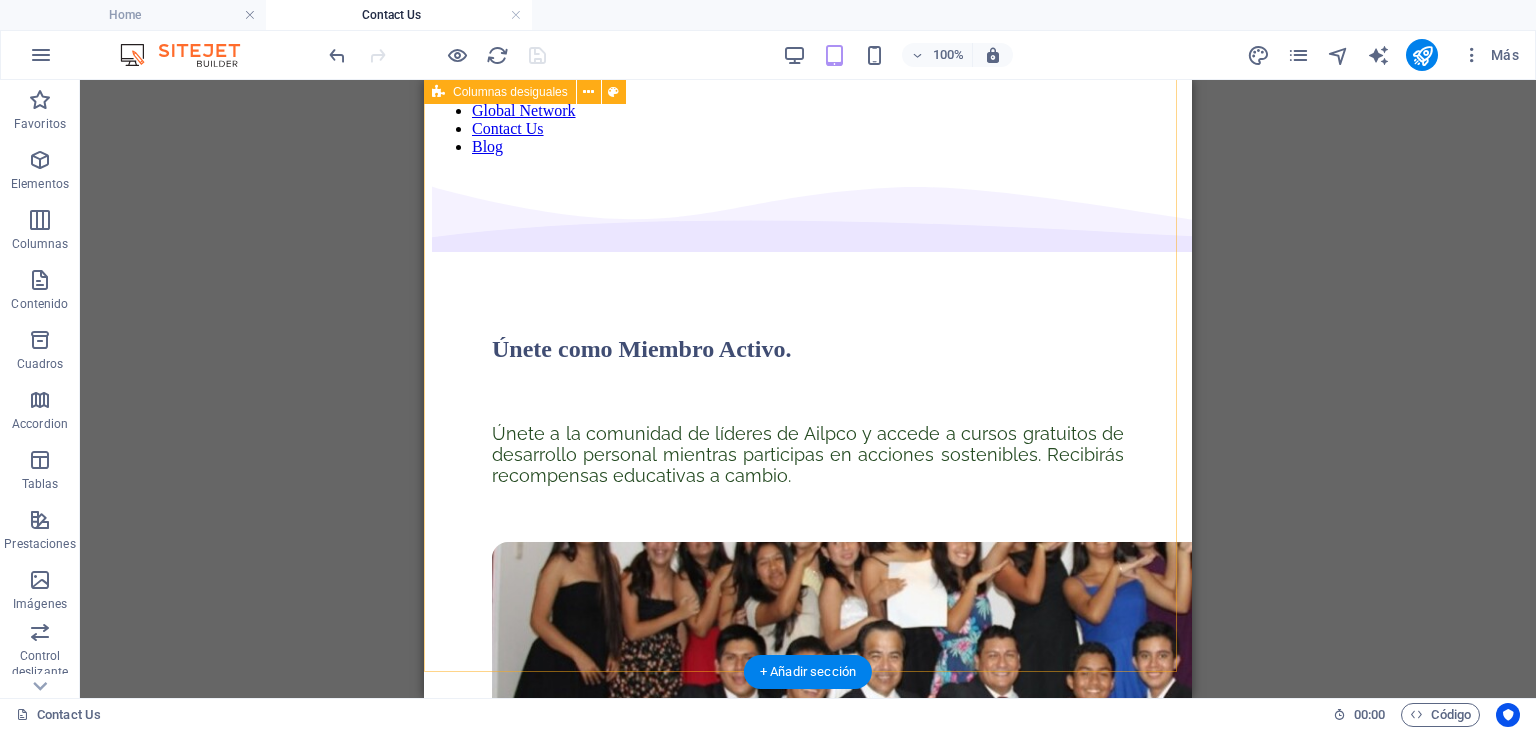 scroll, scrollTop: 100, scrollLeft: 0, axis: vertical 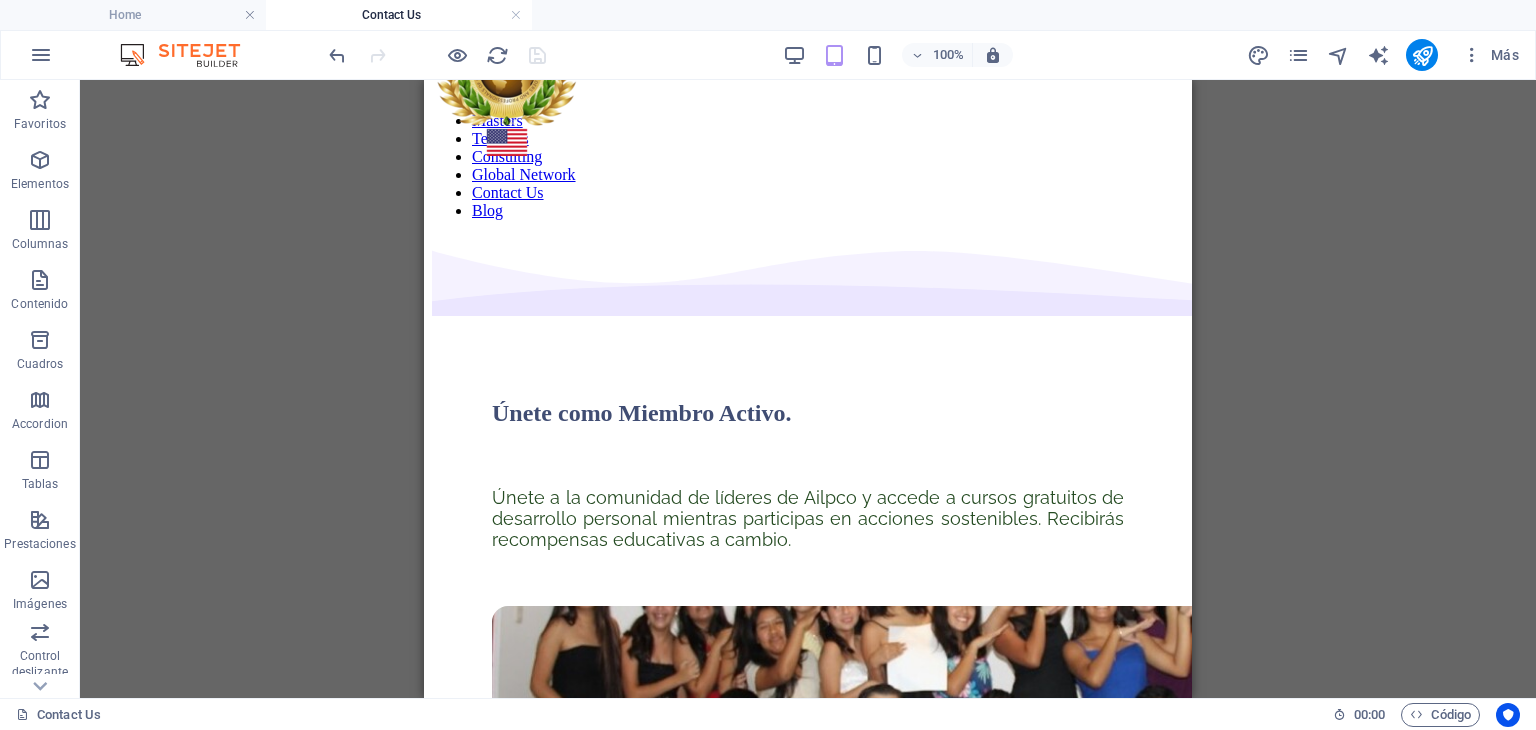 click at bounding box center [437, 55] 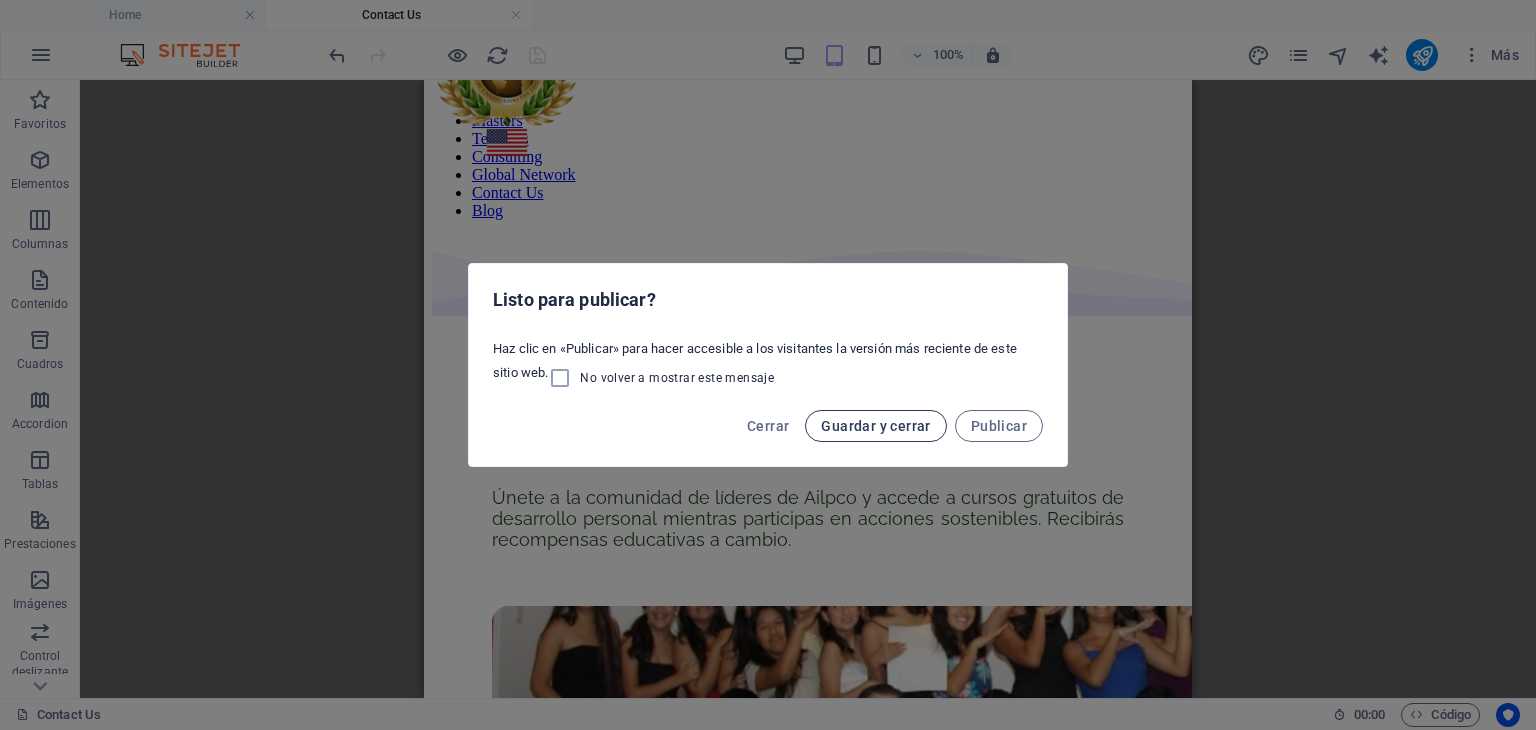click on "Guardar y cerrar" at bounding box center (875, 426) 